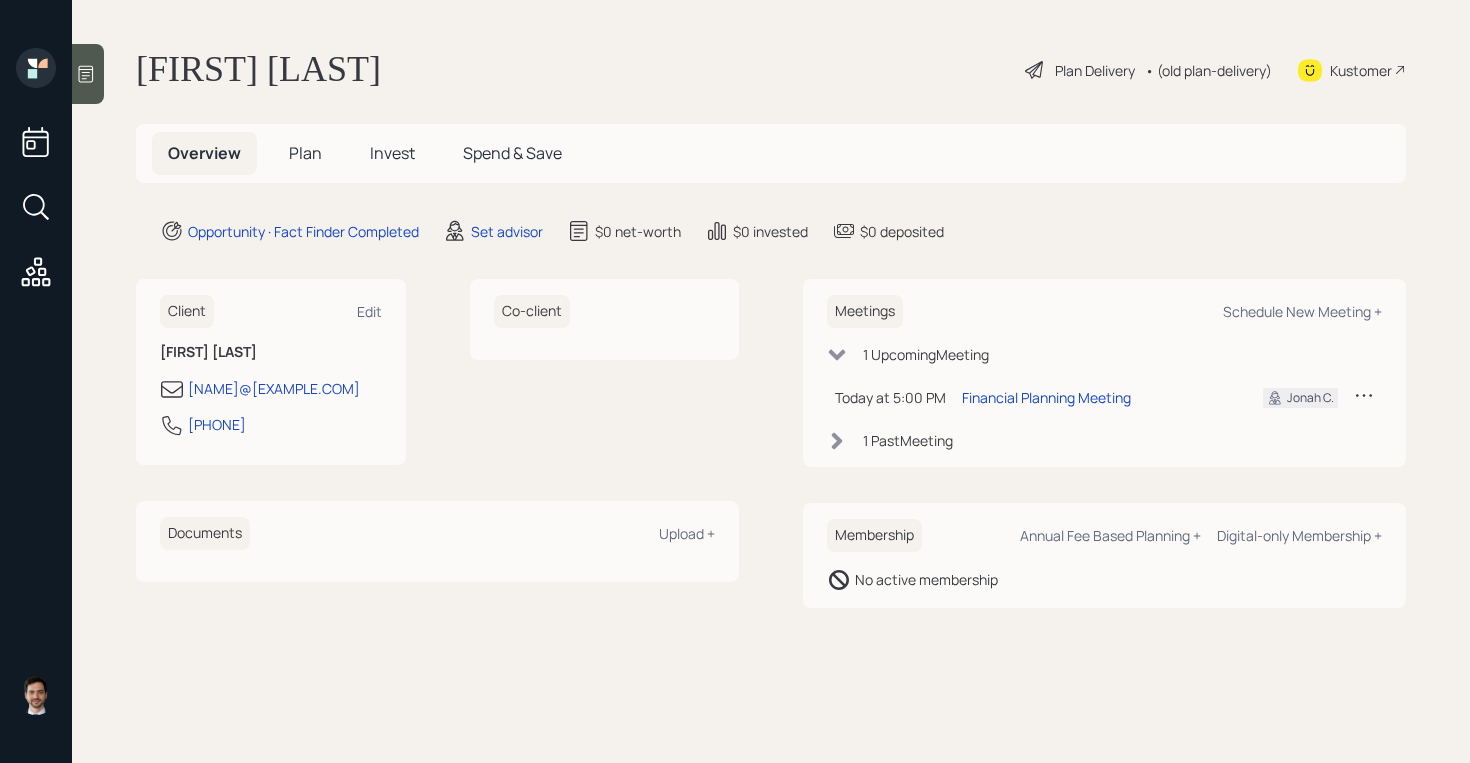 scroll, scrollTop: 0, scrollLeft: 0, axis: both 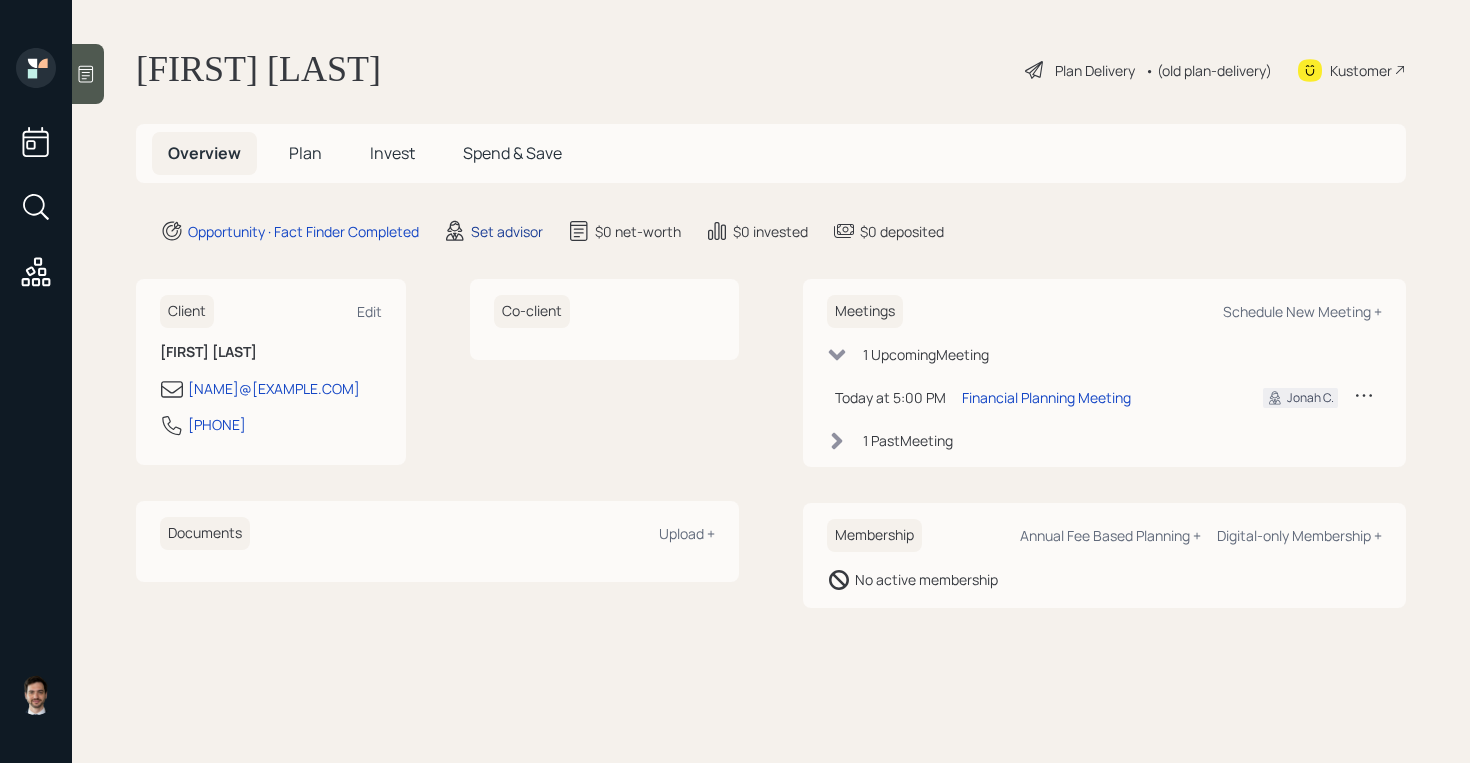 click on "Set advisor" at bounding box center (303, 231) 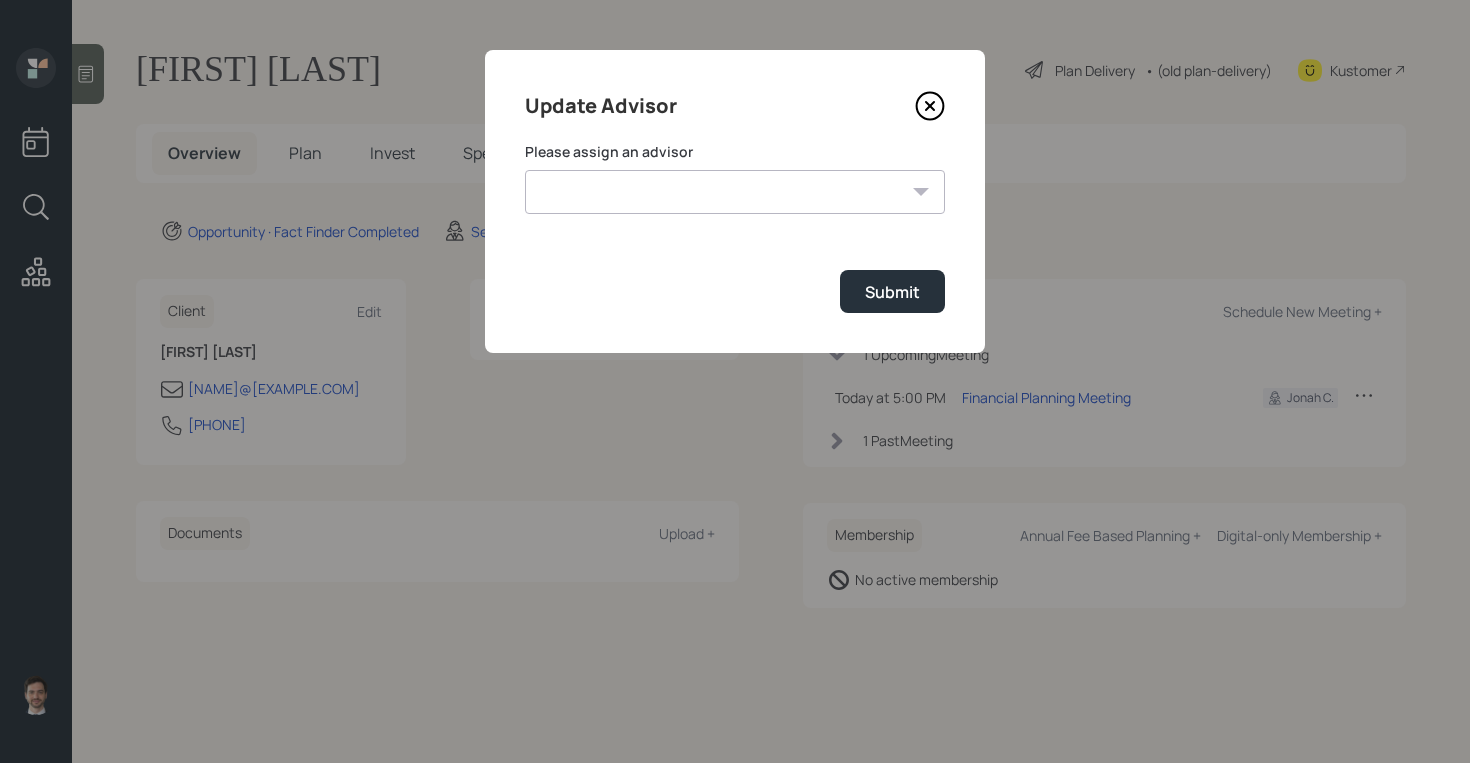 click on "Jonah Coleman Tyler End Michael Russo Treva Nostdahl Eric Schwartz James DiStasi Hunter Neumayer Sami Boghos Harrison Schaefer" at bounding box center (735, 192) 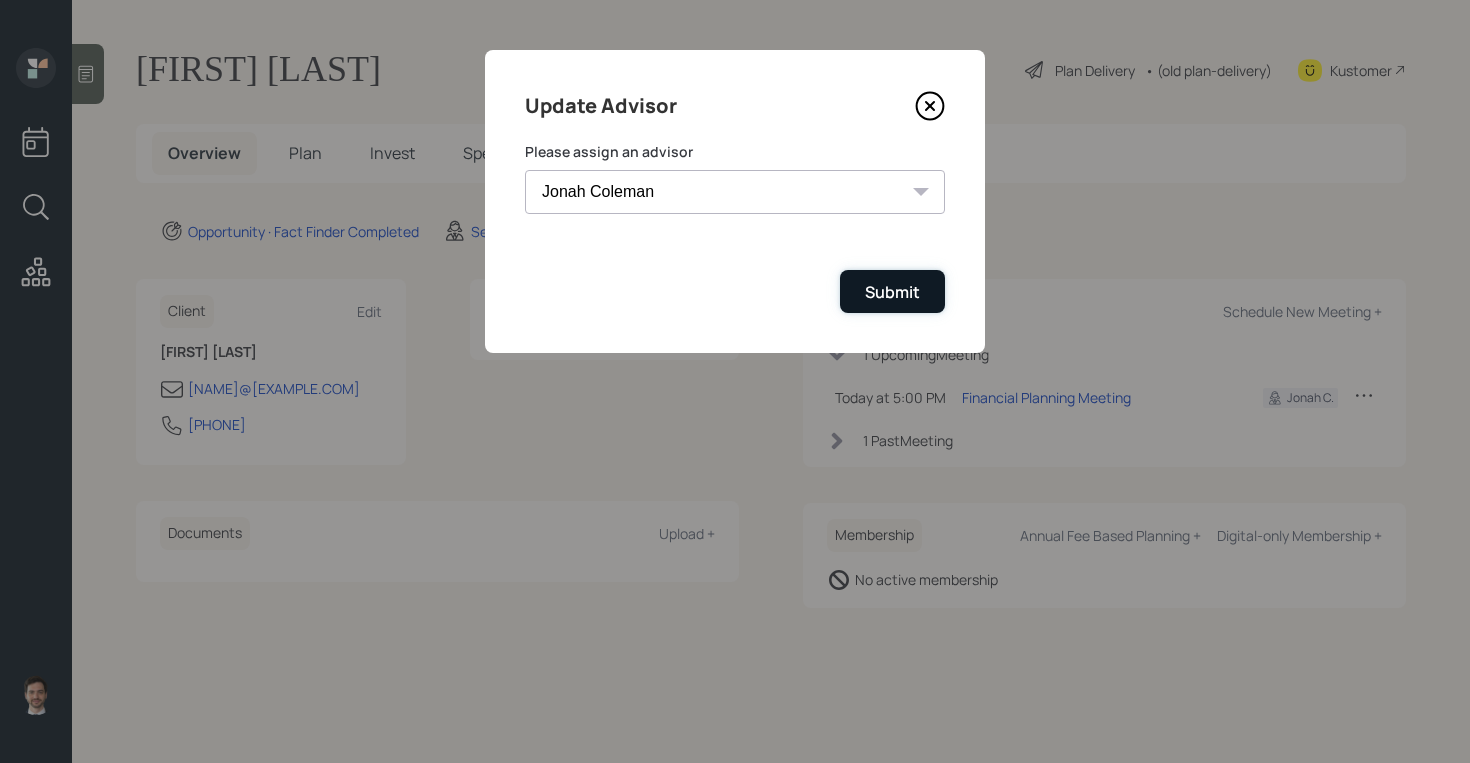 click on "Submit" at bounding box center [892, 292] 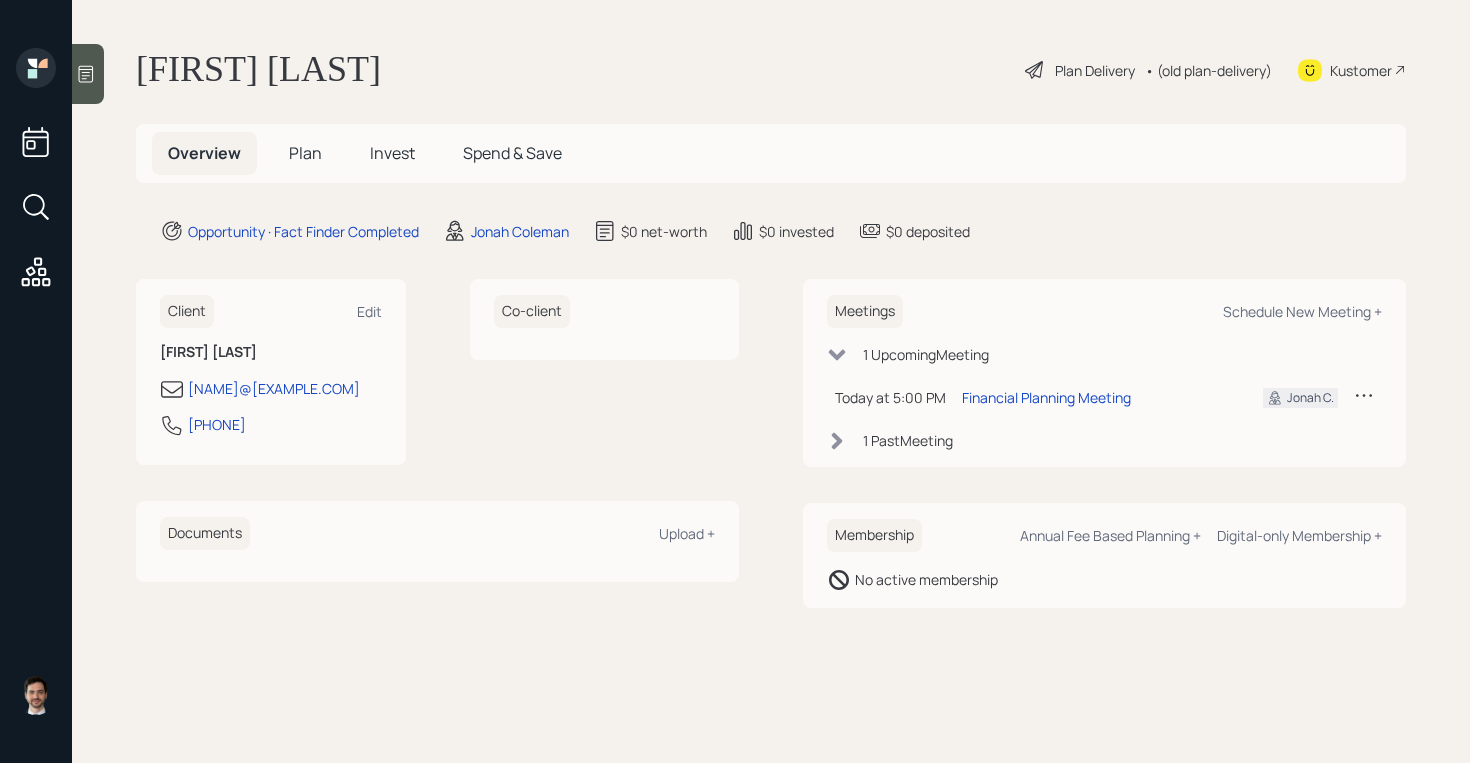 click on "Plan" at bounding box center (305, 153) 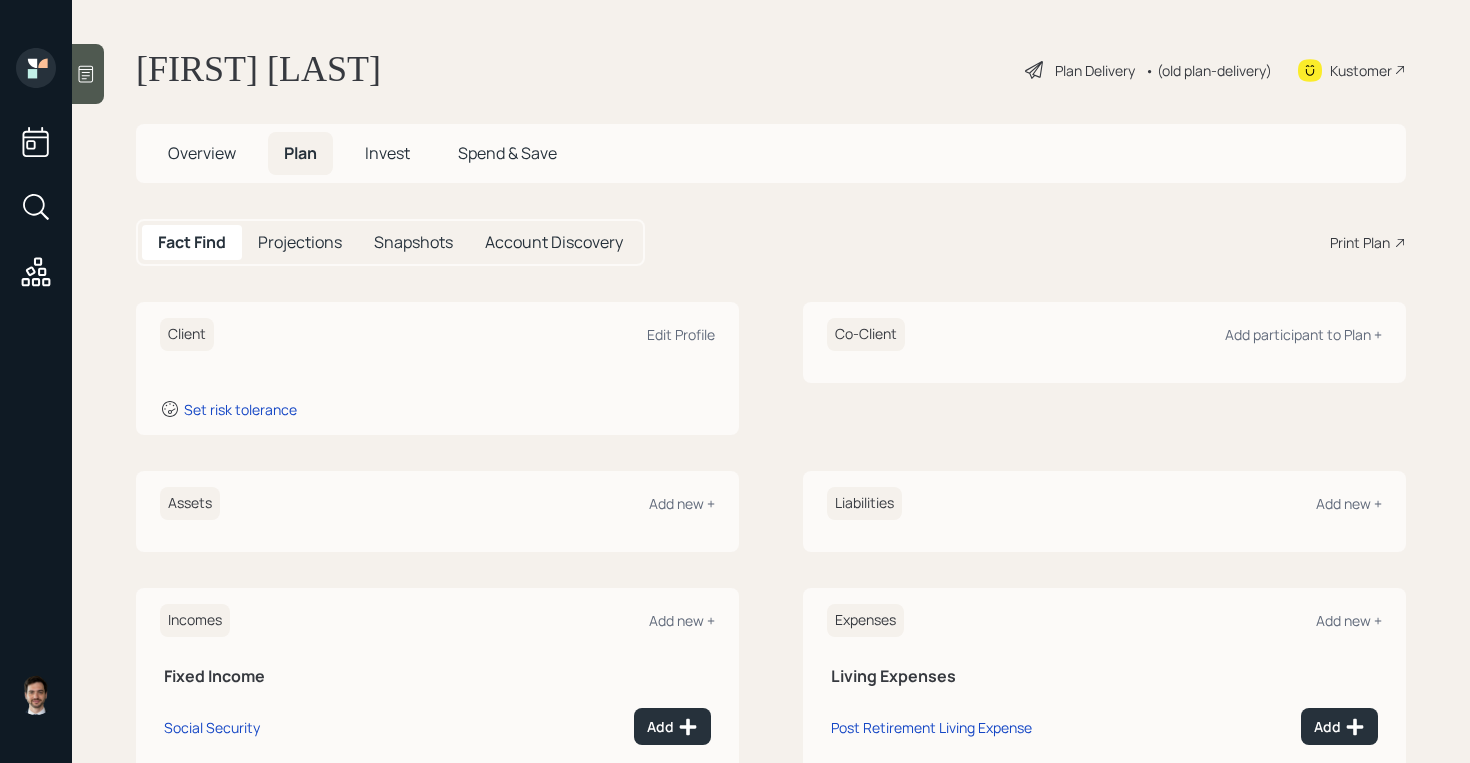scroll, scrollTop: 154, scrollLeft: 0, axis: vertical 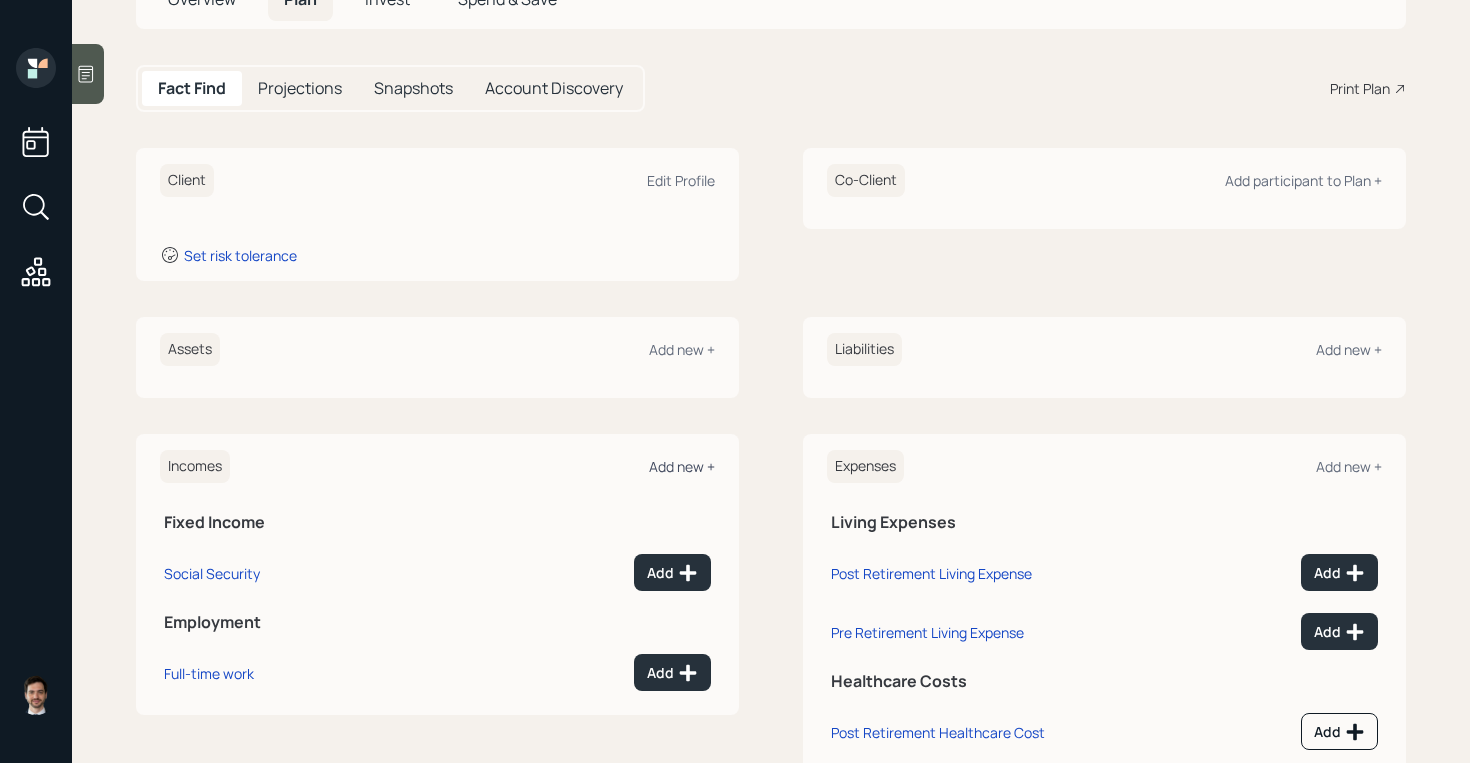 click on "Add new +" at bounding box center (681, 180) 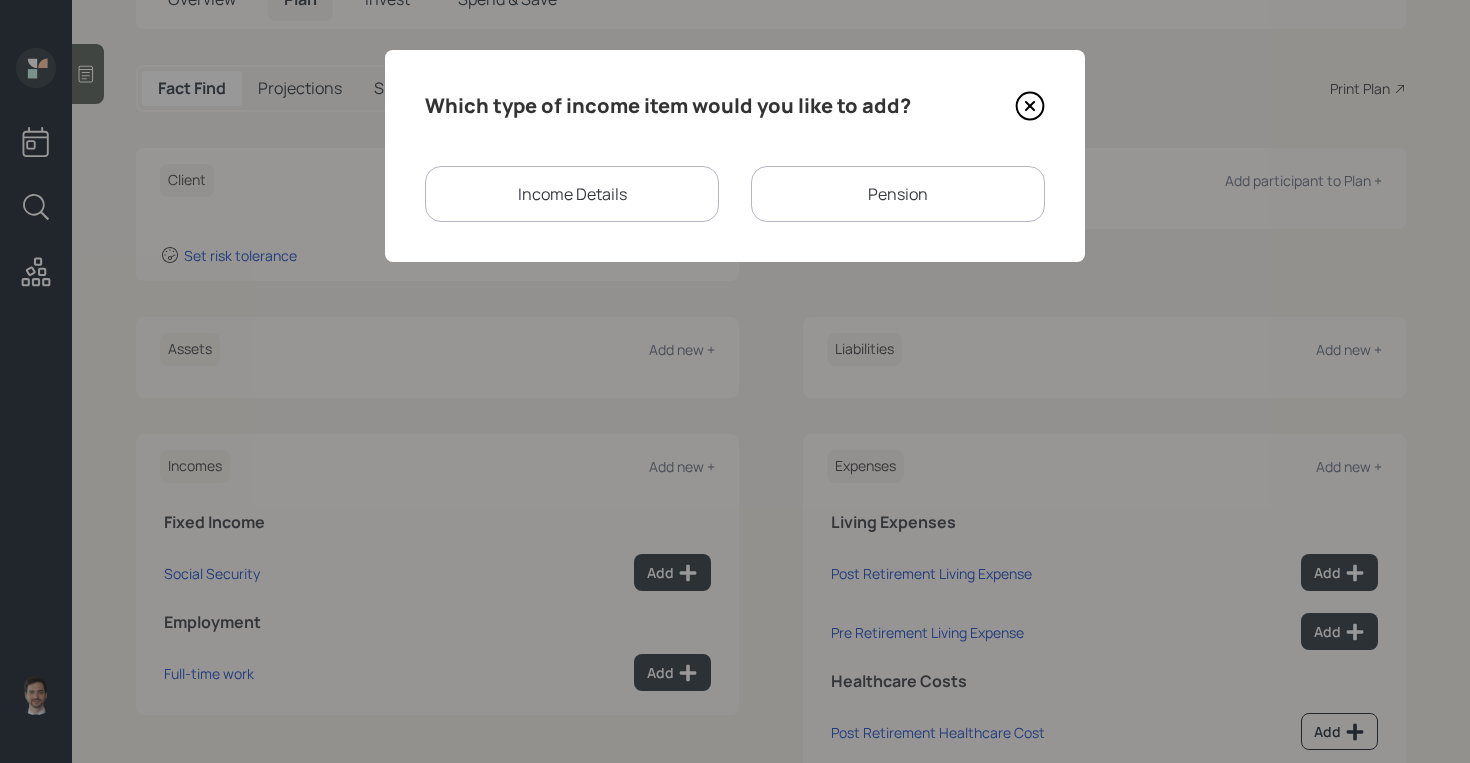 click on "Income Details" at bounding box center (572, 194) 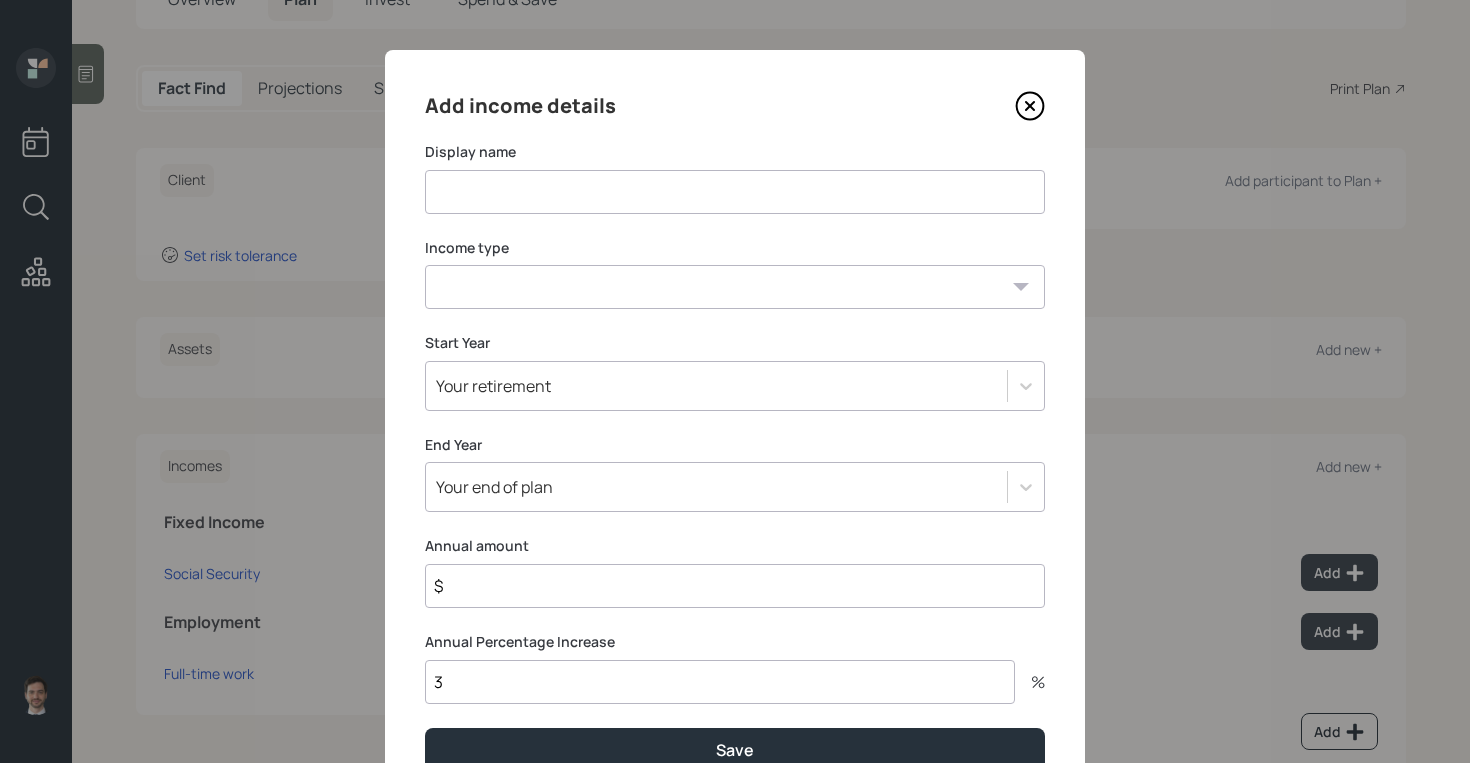 click at bounding box center [735, 192] 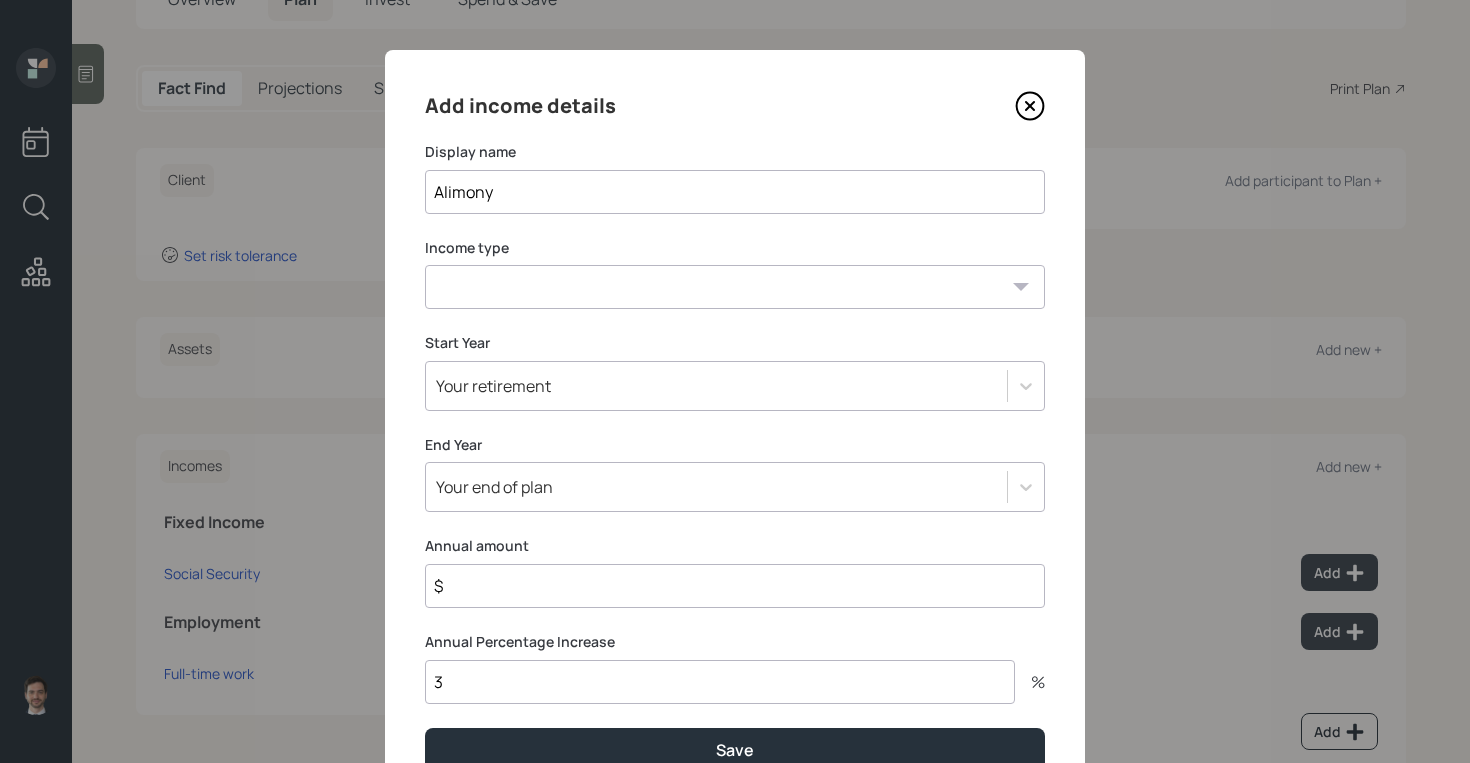 type on "Alimony" 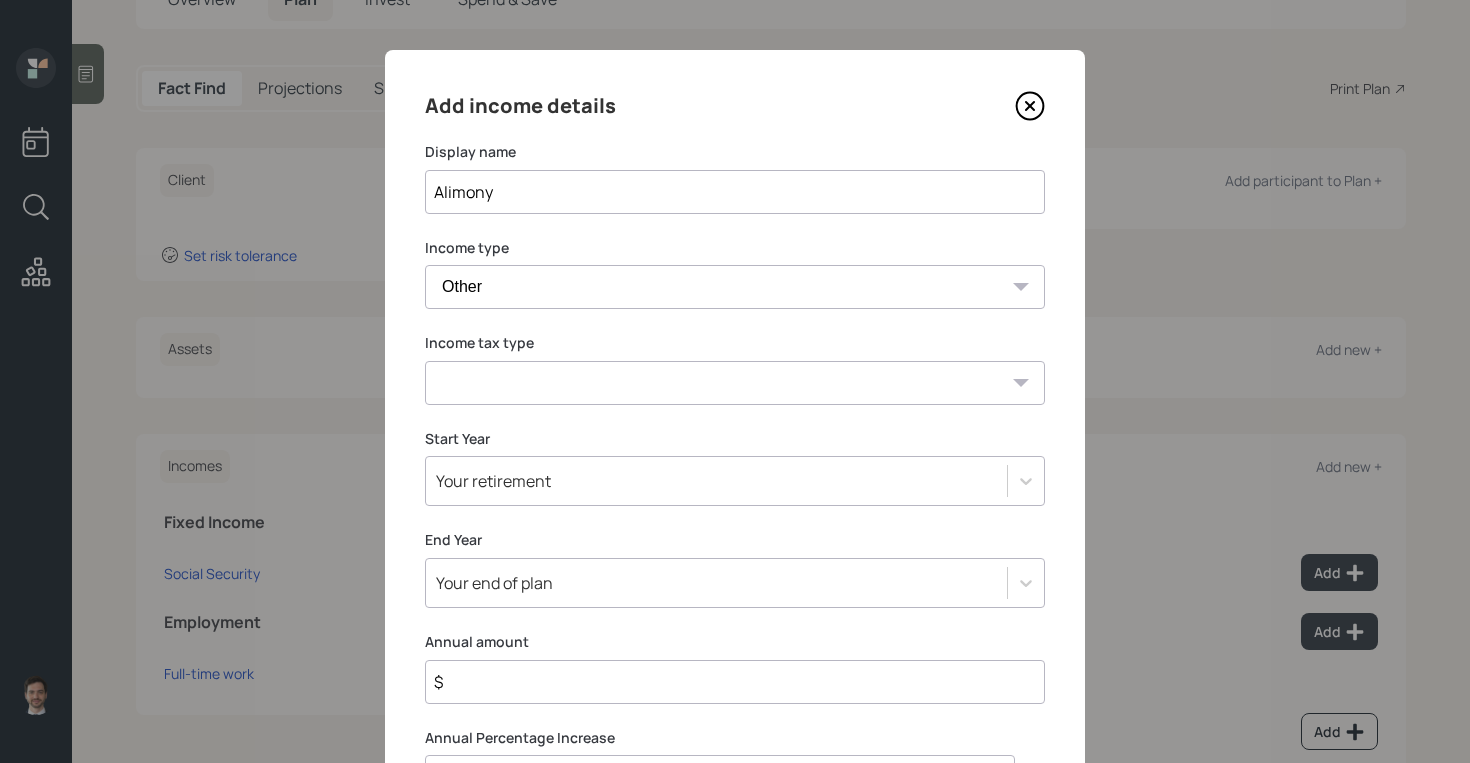 click on "Tax-free Earned Self Employment Alimony Royalties Pension / Annuity Interest Dividend Short-Term Gain Long-Term Gain Social Security" at bounding box center [735, 383] 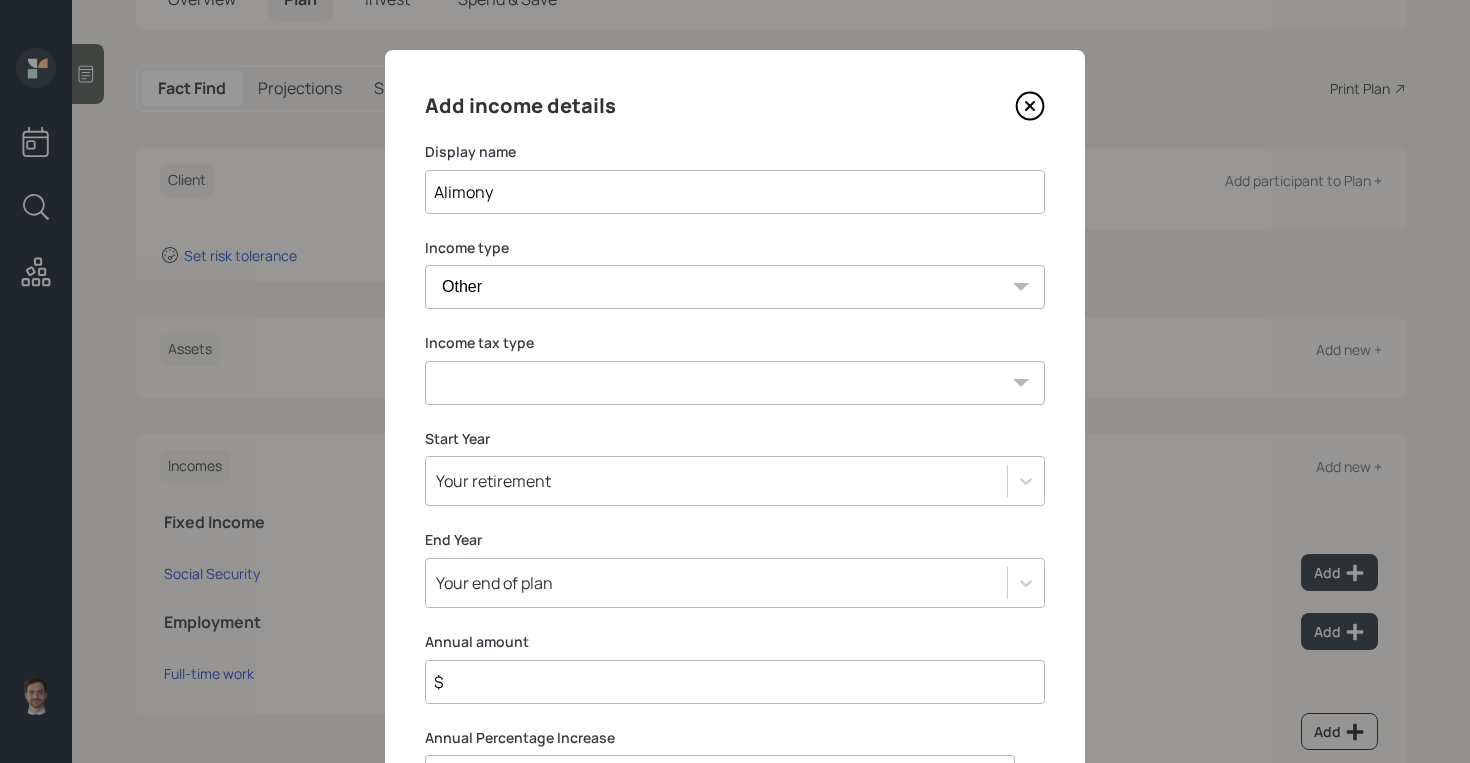 select on "earned" 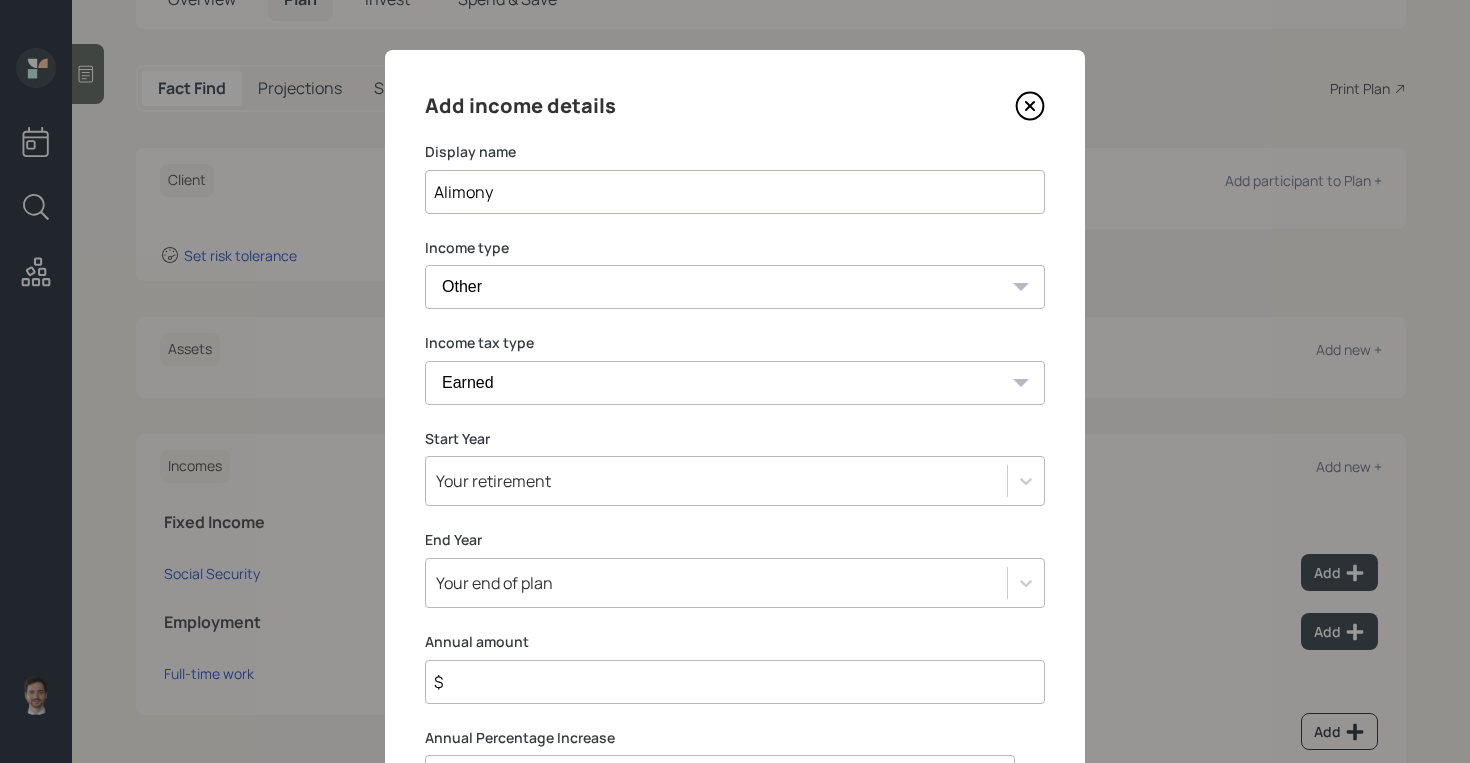 click on "$" at bounding box center (735, 682) 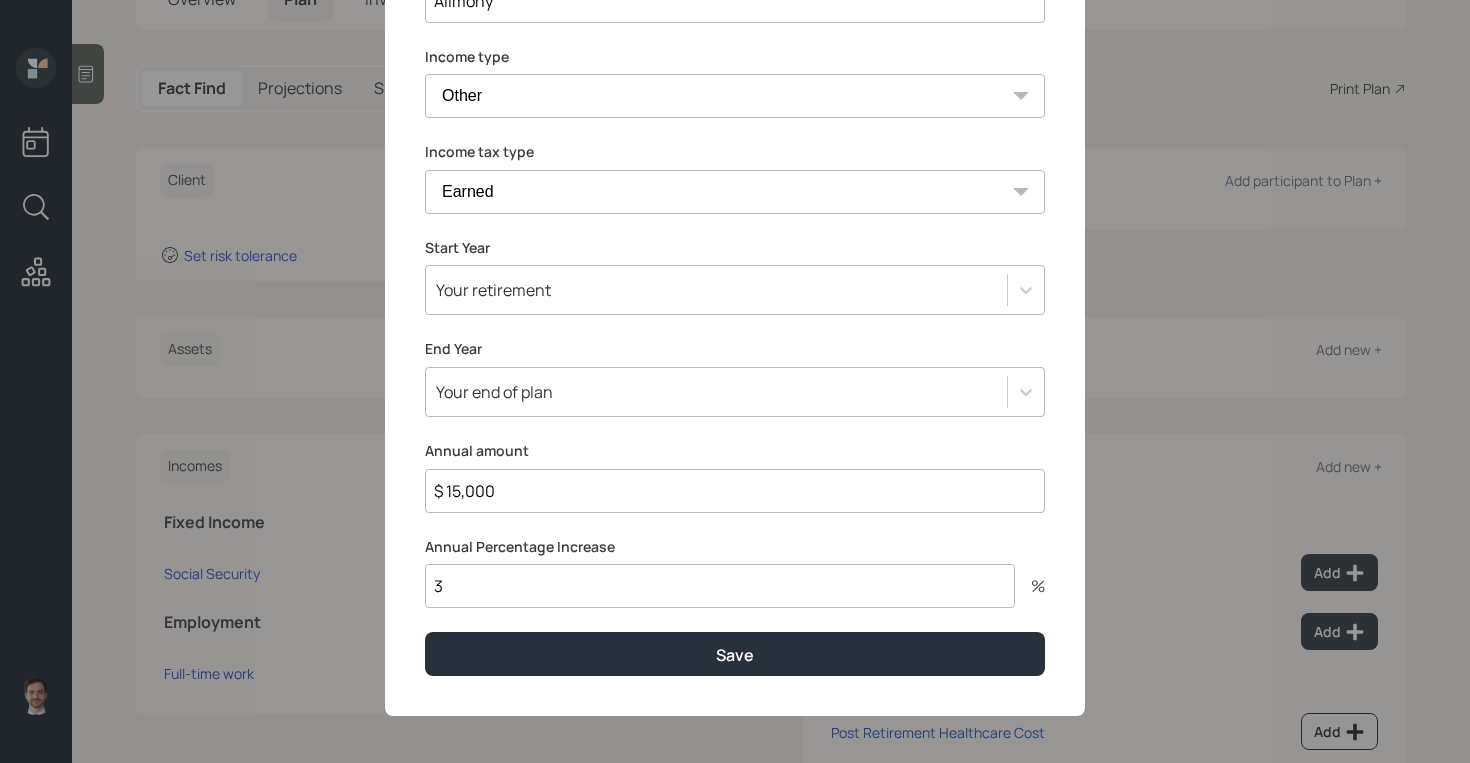 scroll, scrollTop: 194, scrollLeft: 0, axis: vertical 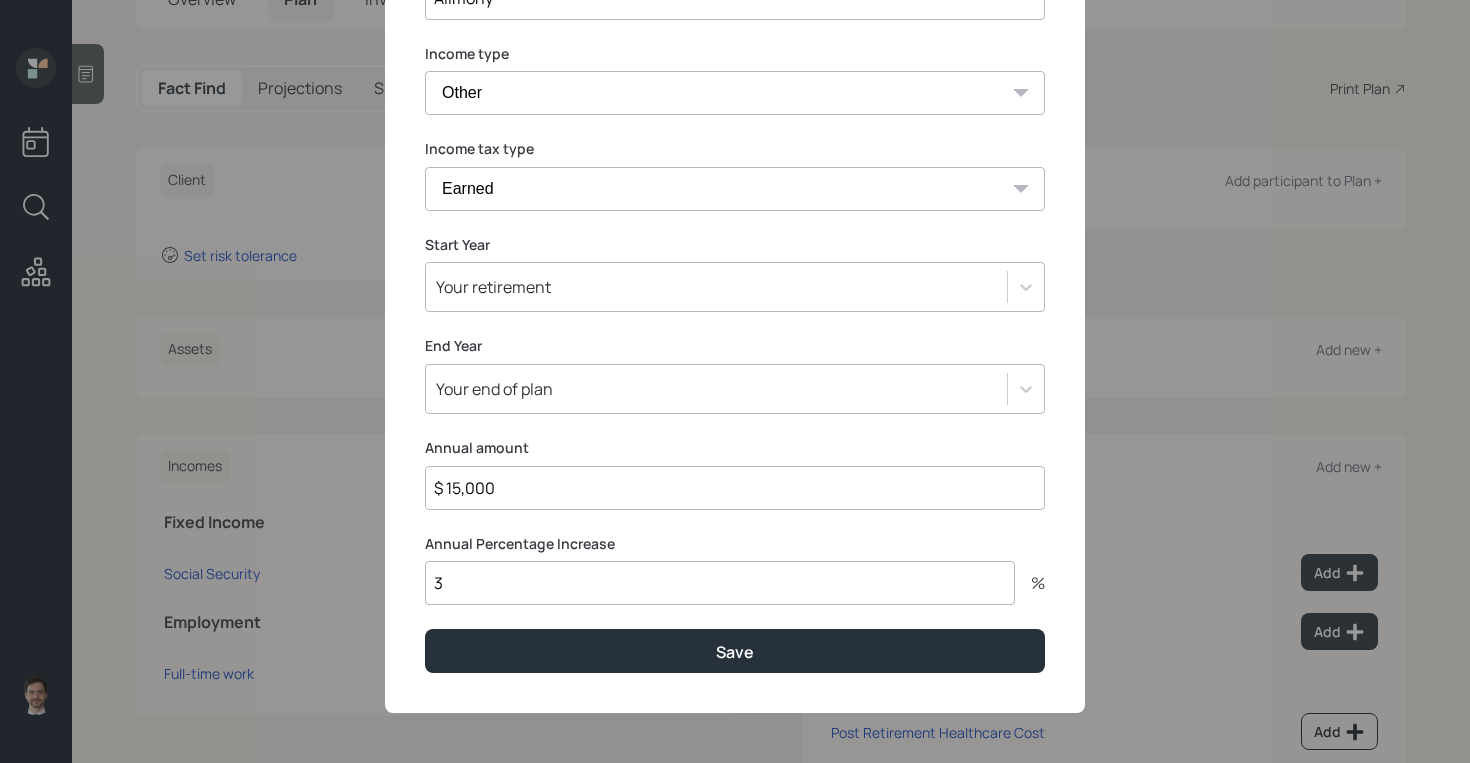type on "$ 15,000" 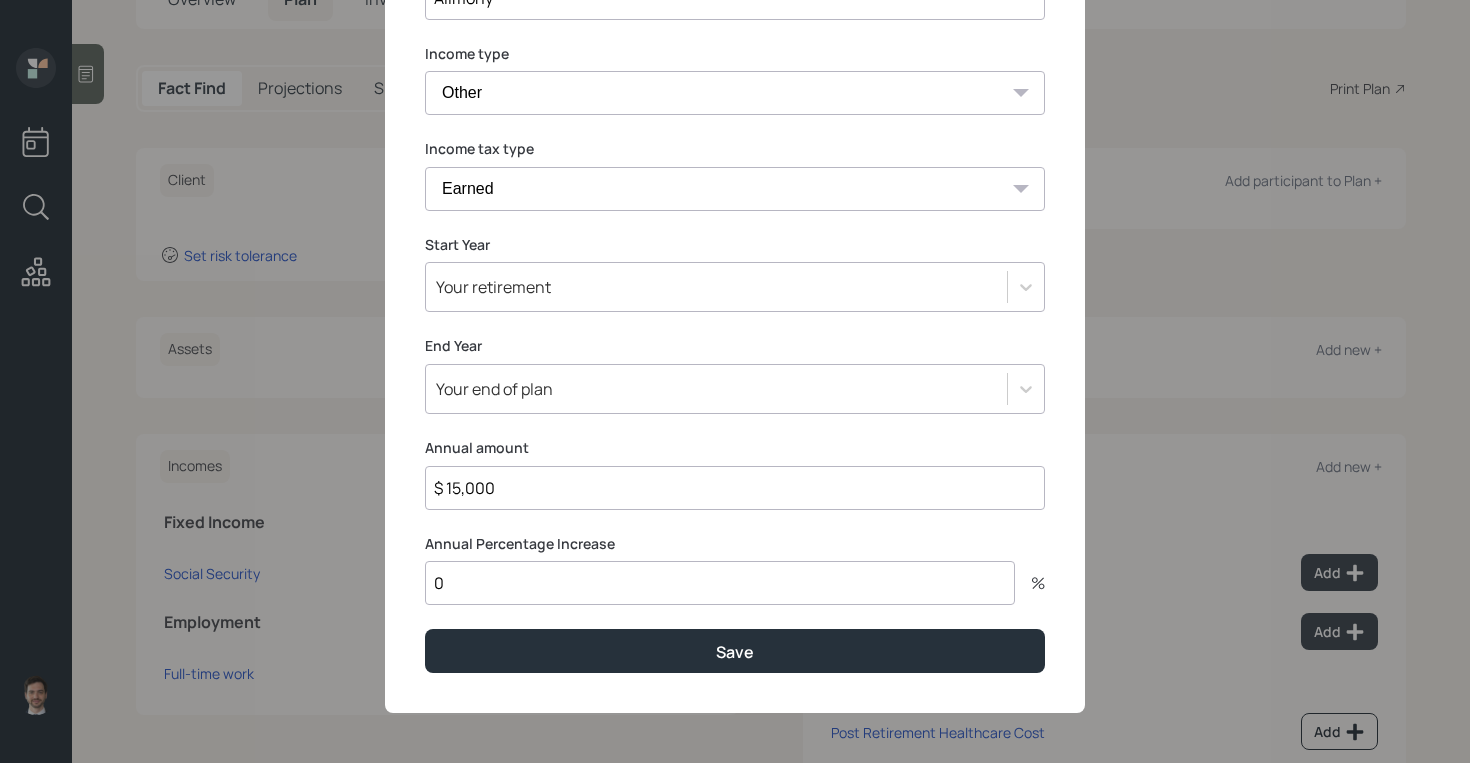 type on "0" 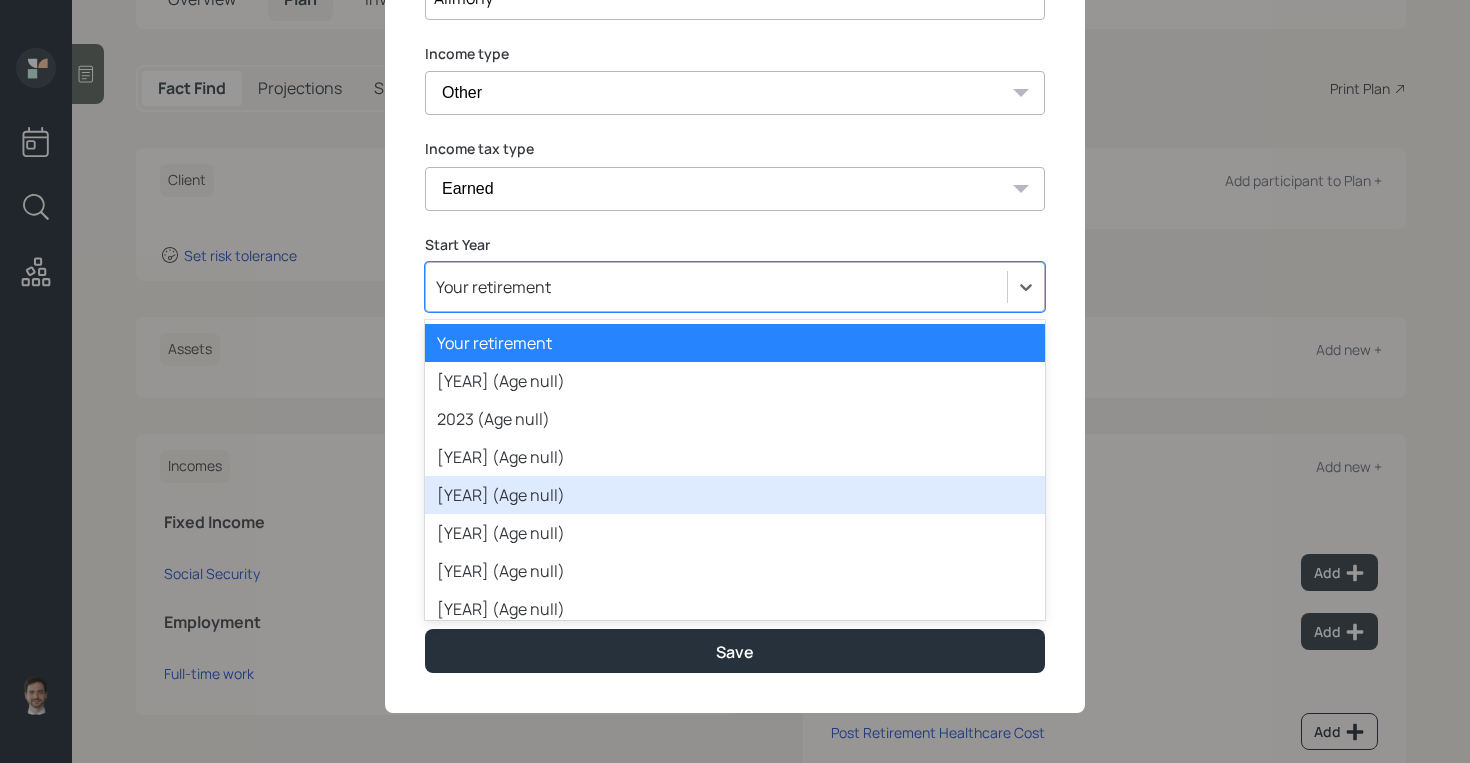 click on "[YEAR] (Age null)" at bounding box center (735, 495) 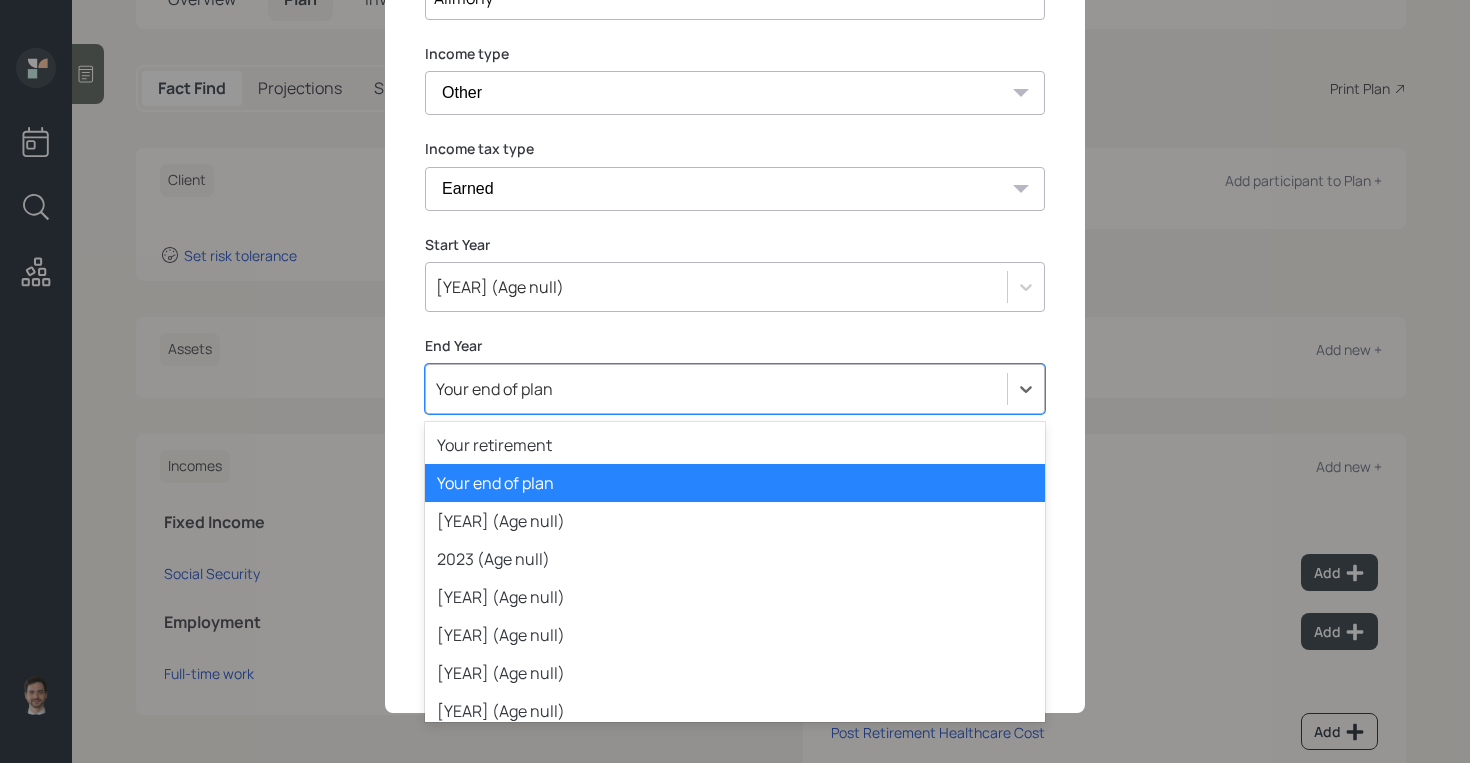 click on "Your end of plan" at bounding box center [716, 389] 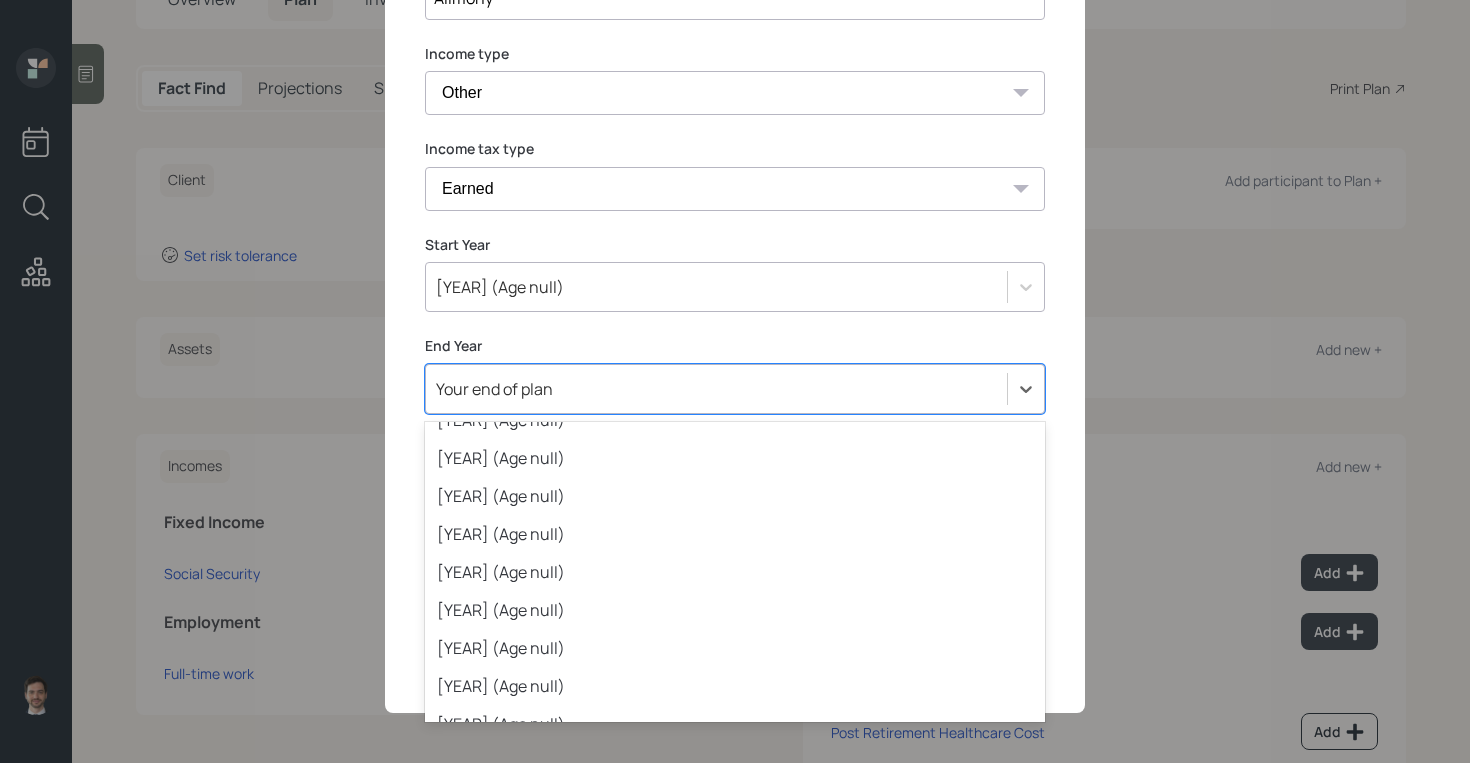 scroll, scrollTop: 332, scrollLeft: 0, axis: vertical 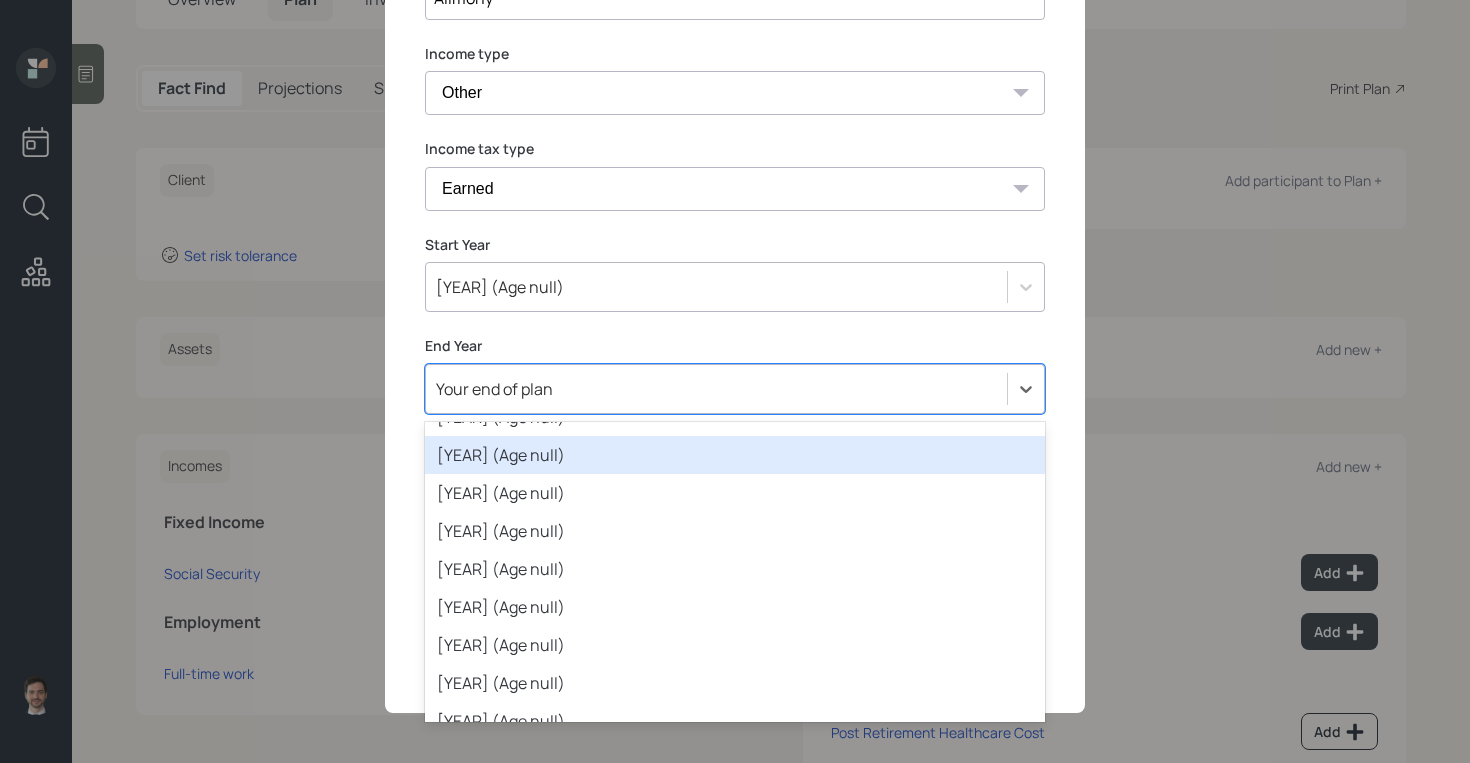 click on "[YEAR] (Age null)" at bounding box center (735, 455) 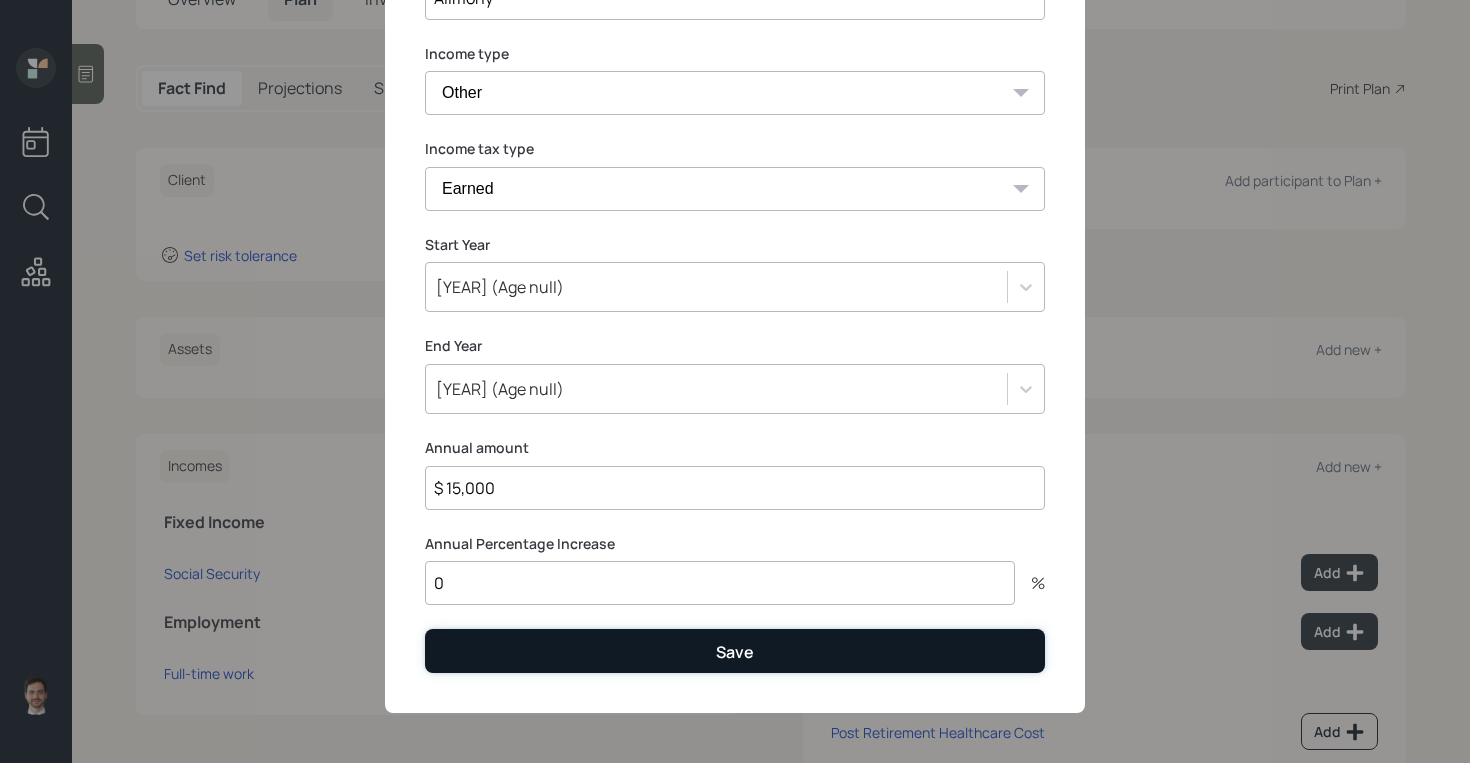 click on "Save" at bounding box center (735, 650) 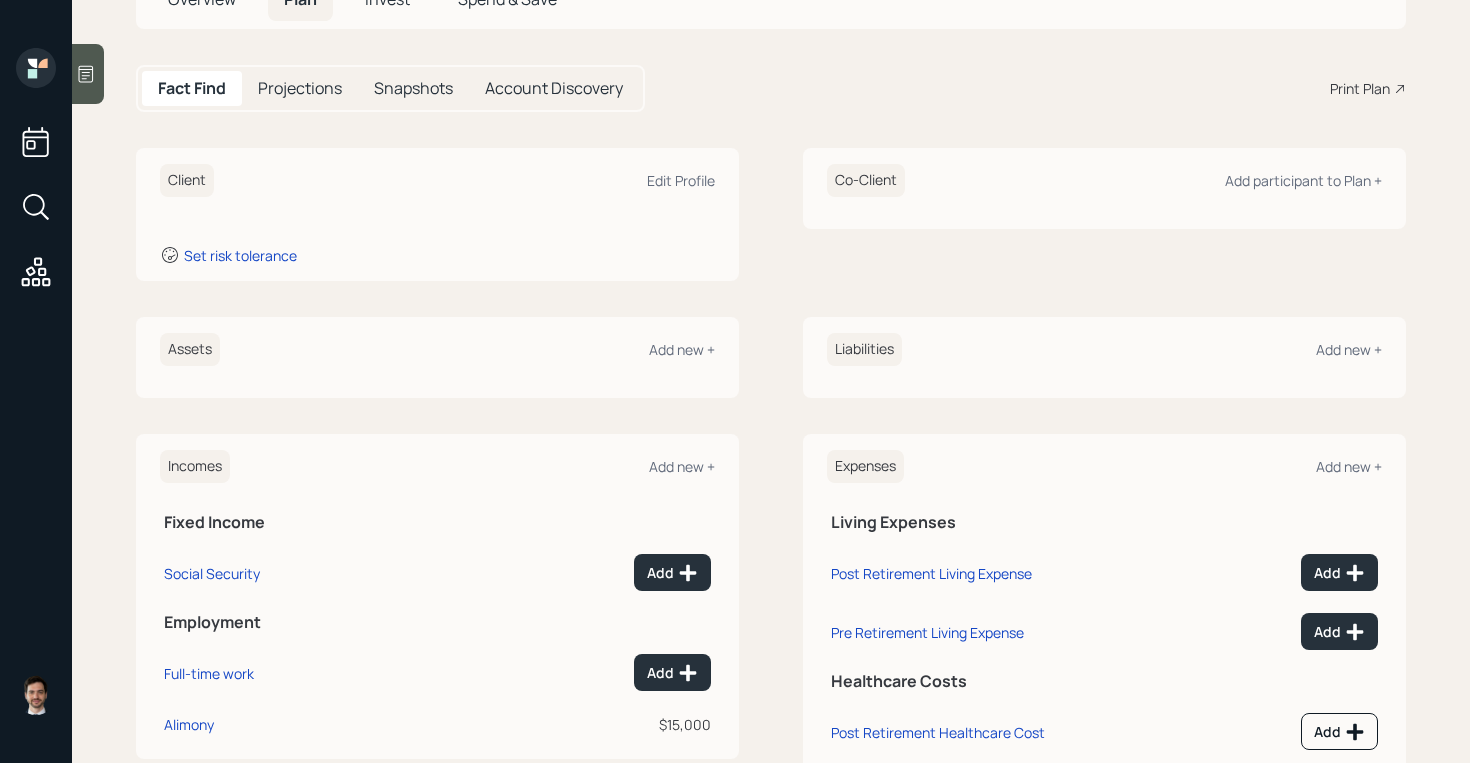scroll, scrollTop: 96, scrollLeft: 0, axis: vertical 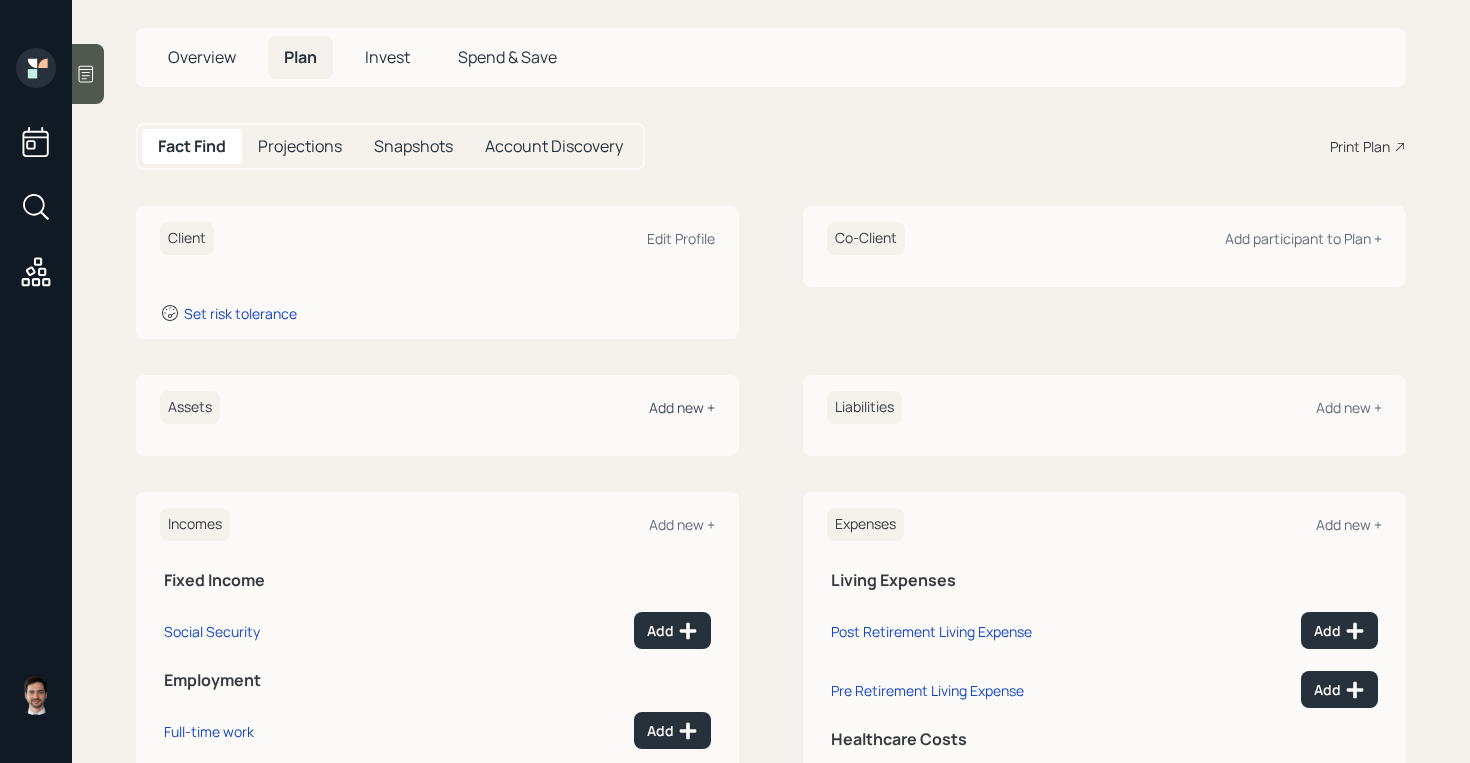 click on "Add new +" at bounding box center (681, 238) 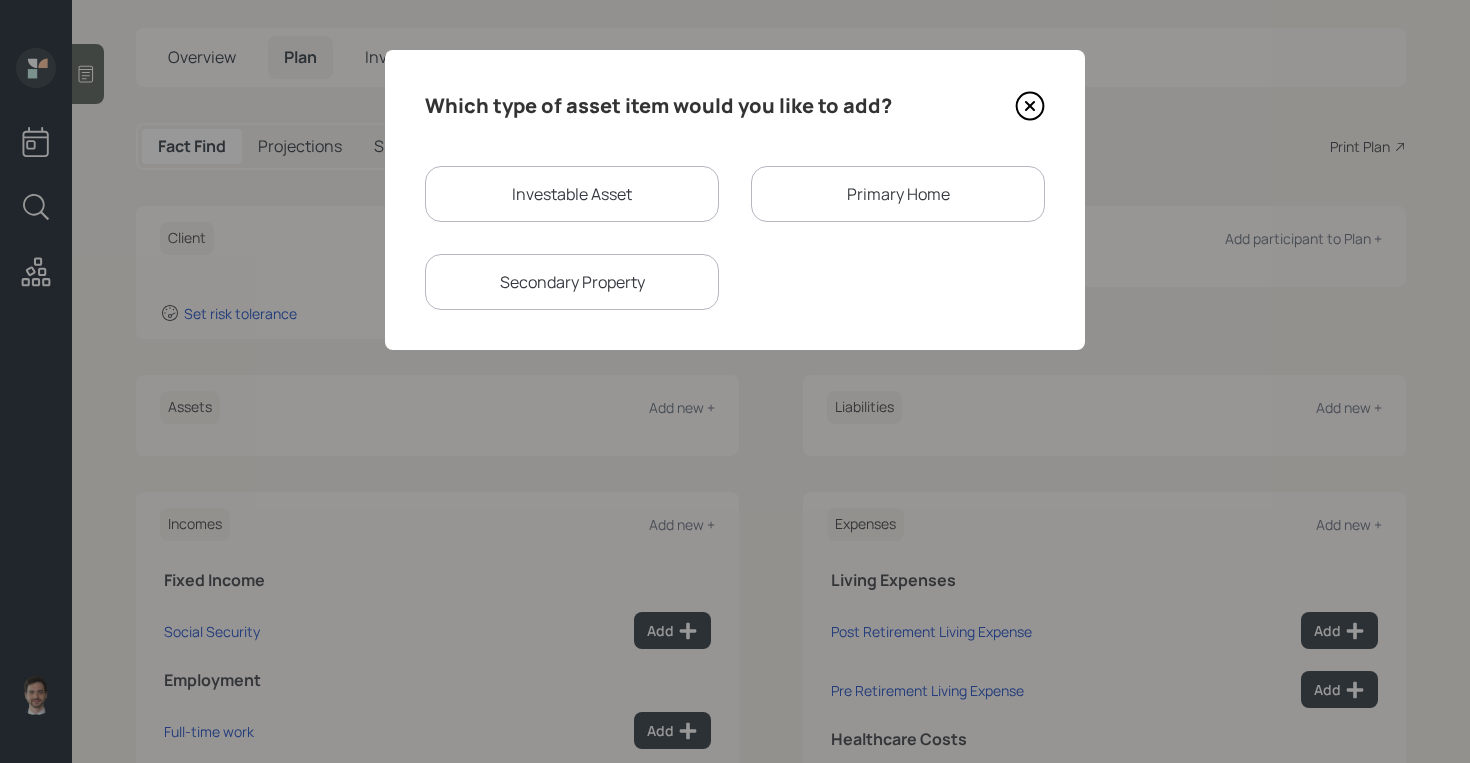 click on "Investable Asset" at bounding box center [572, 194] 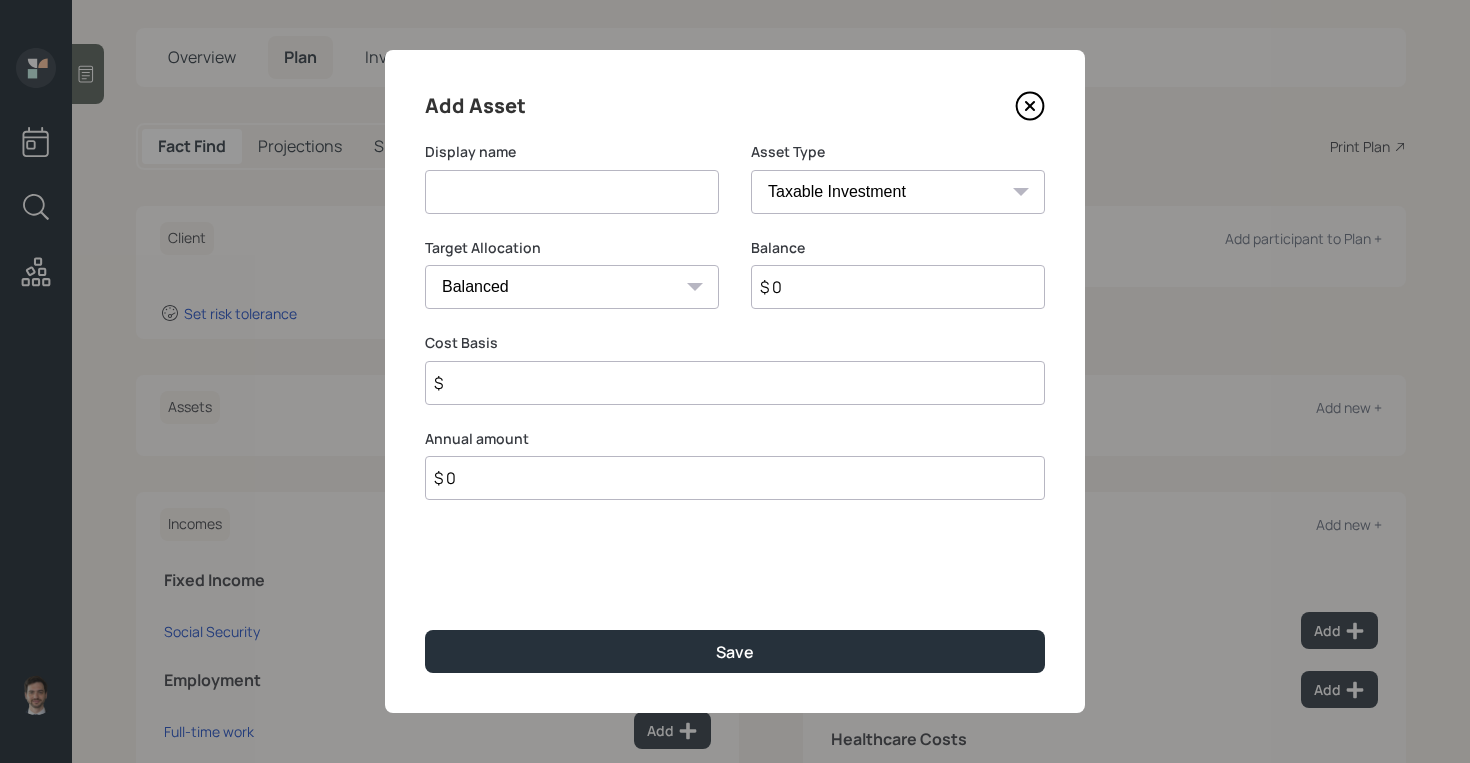 click at bounding box center (572, 192) 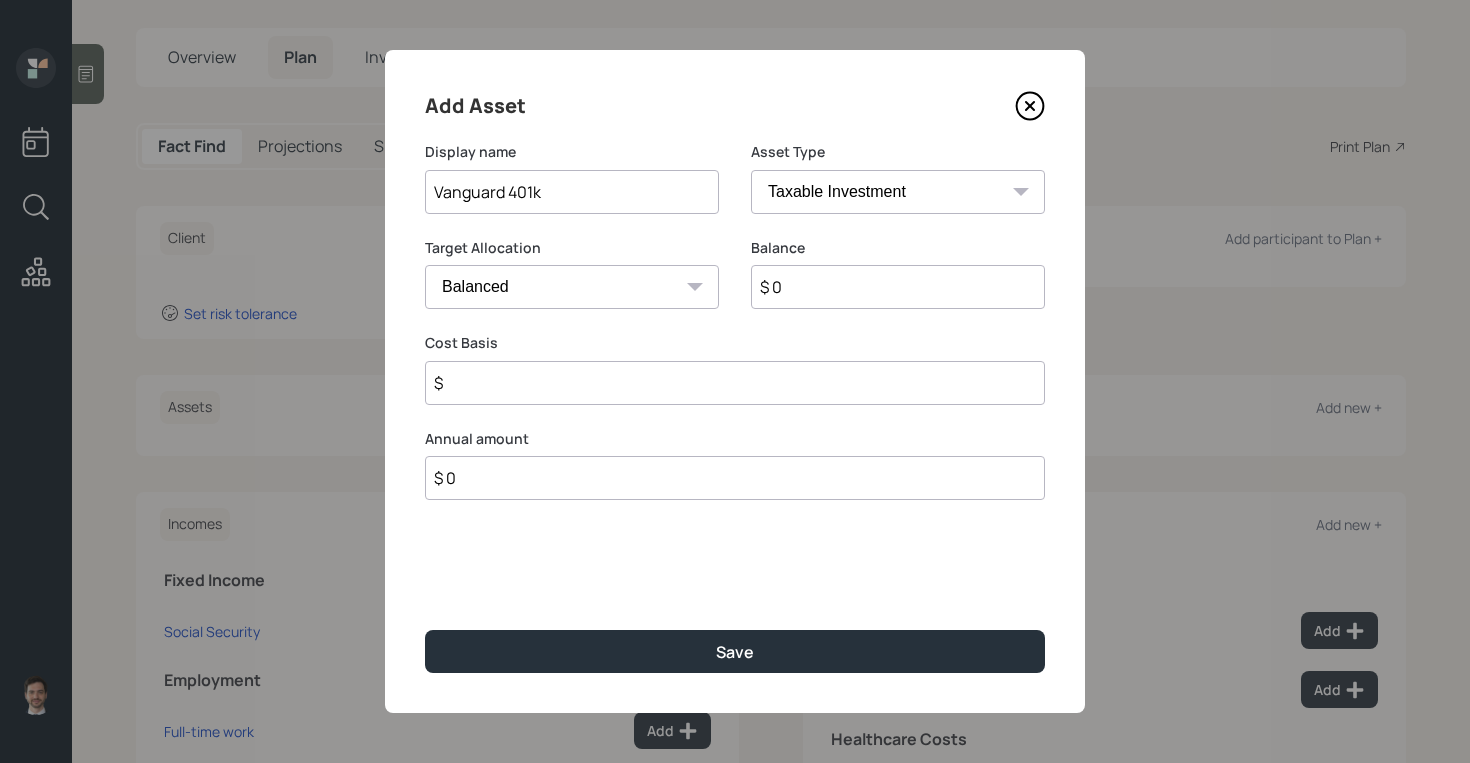 type on "Vanguard 401k" 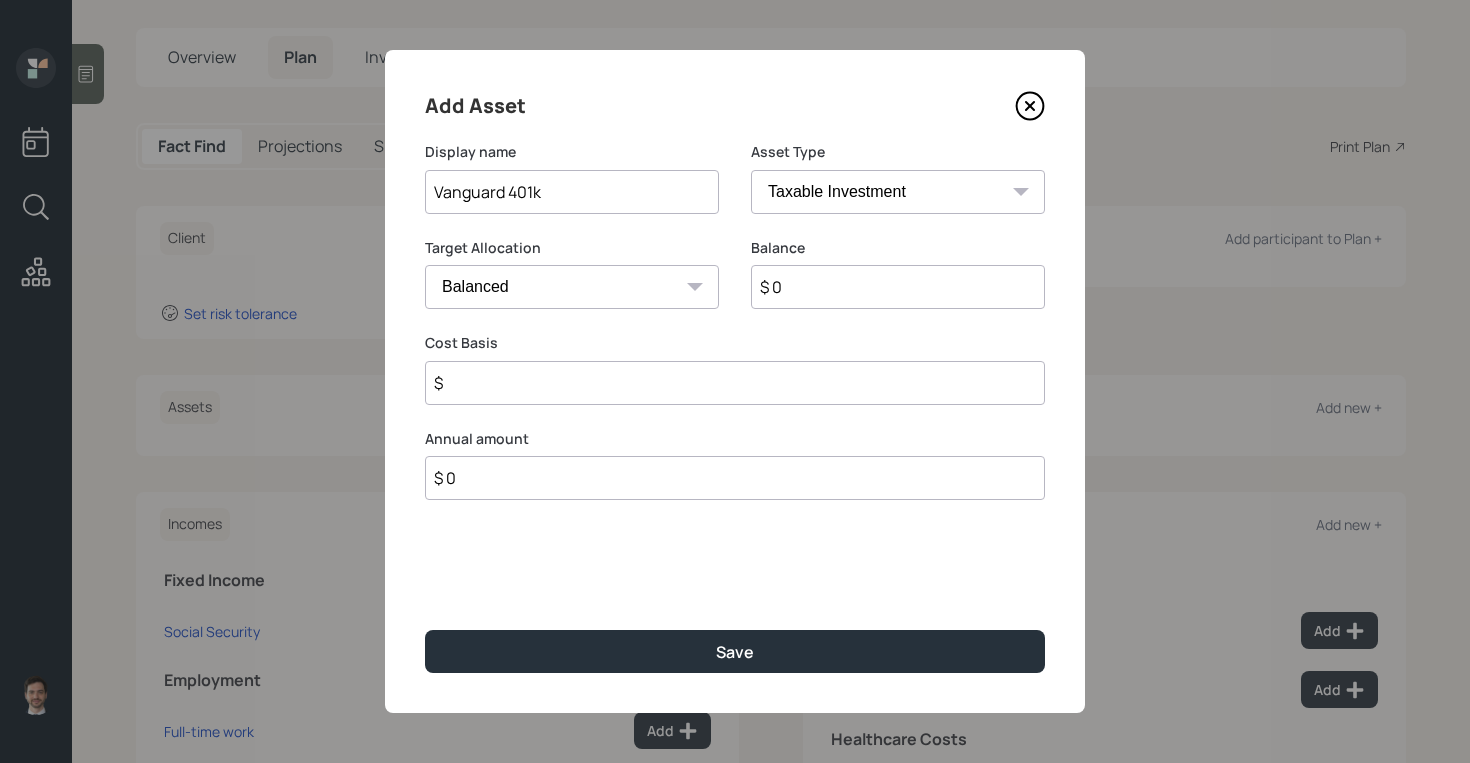 select on "ira" 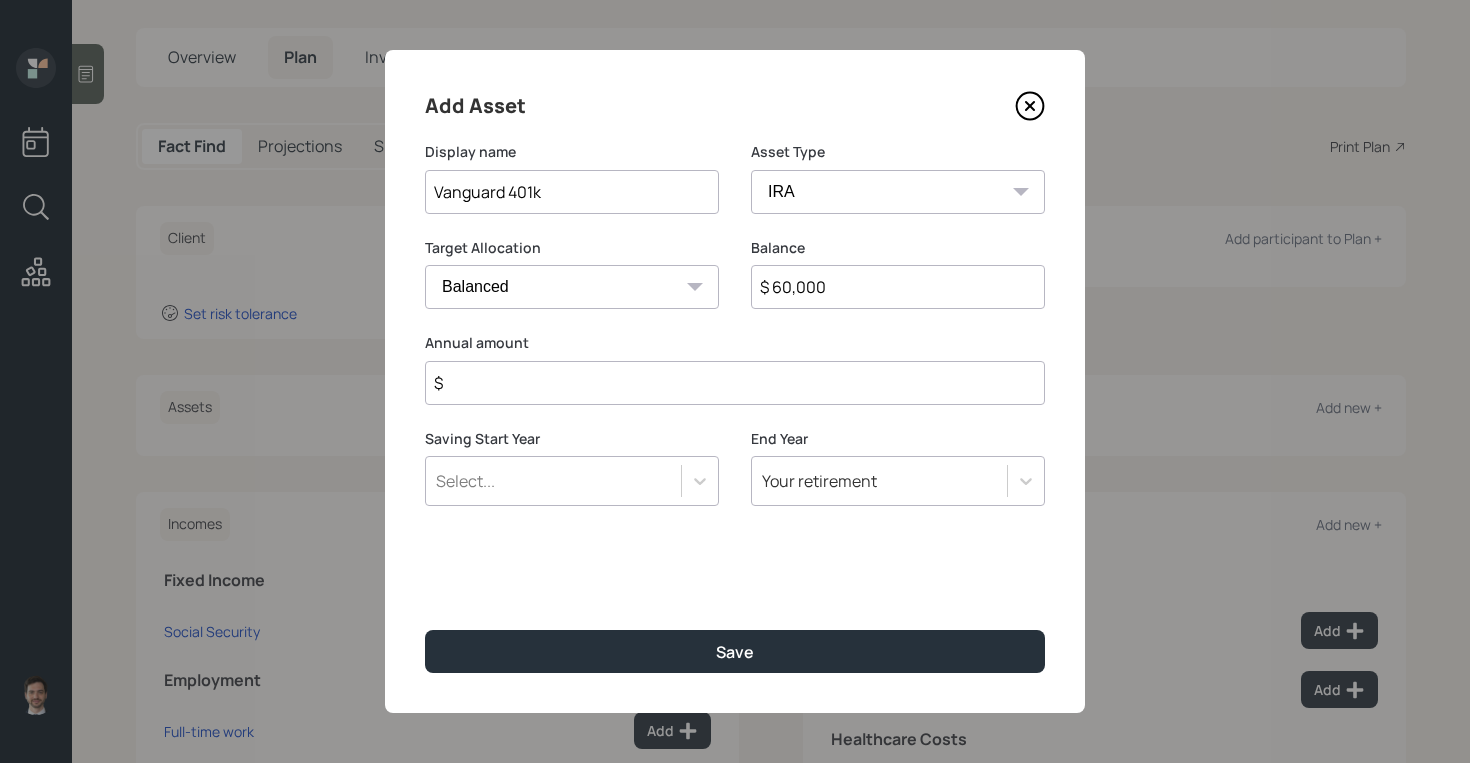 type on "$ 60,000" 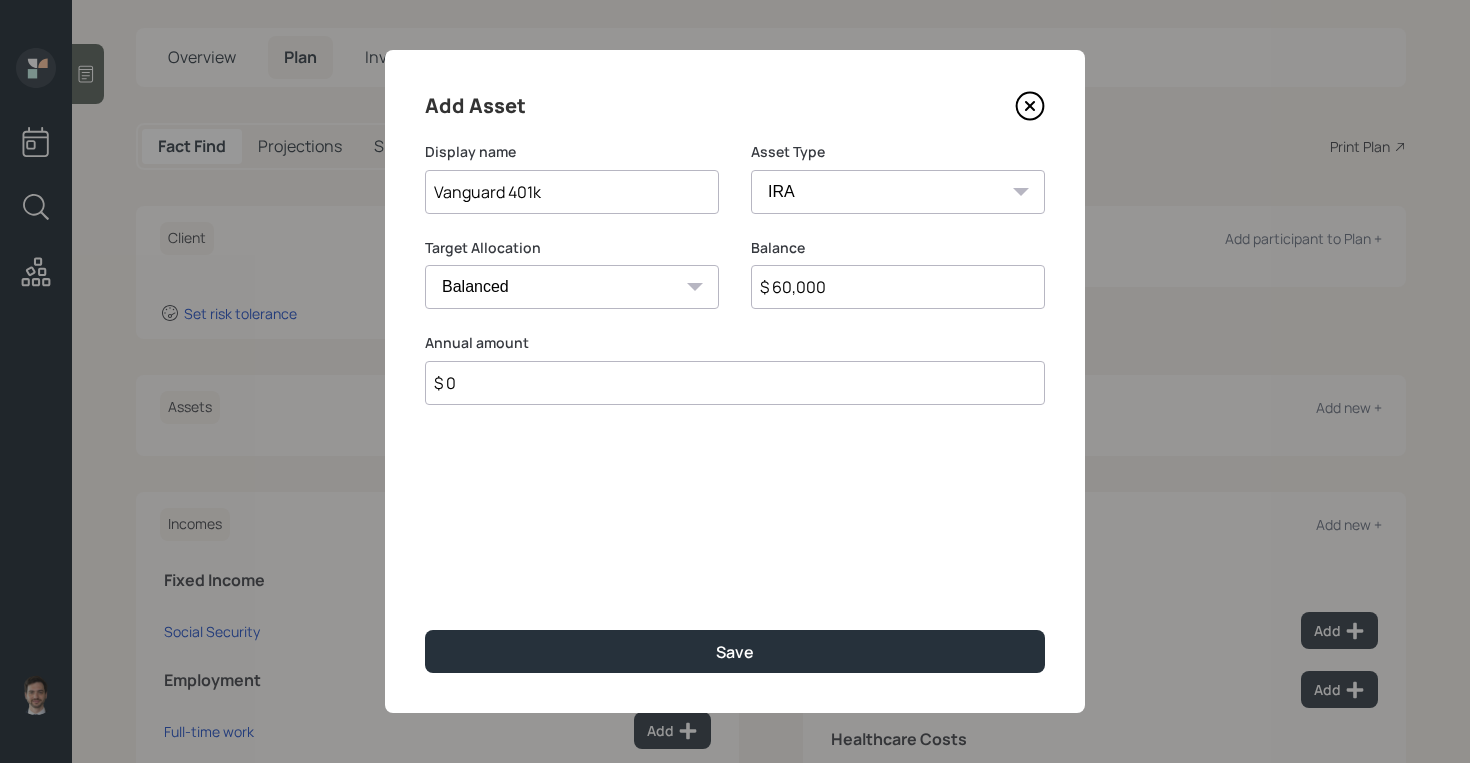 type on "$ 0" 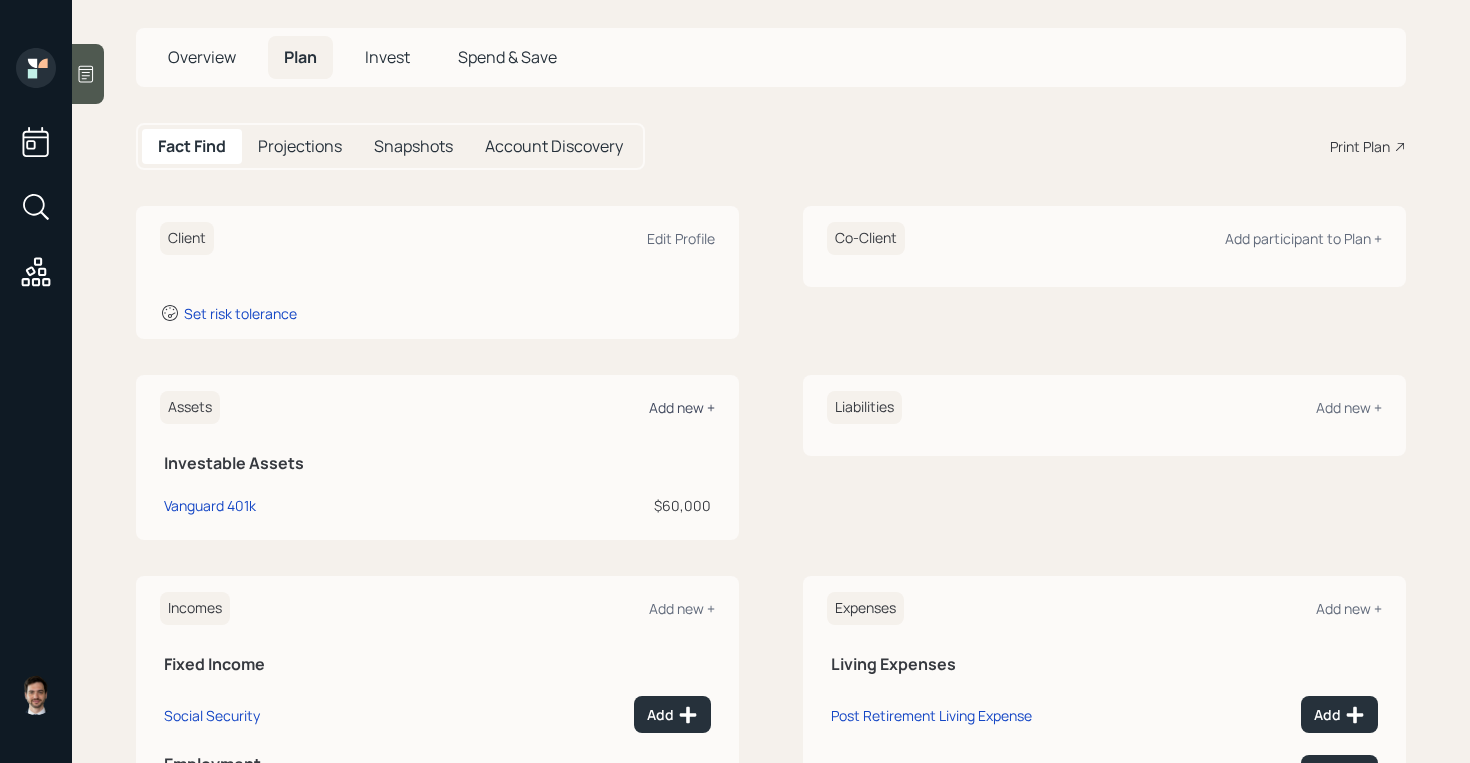 click on "Add new +" at bounding box center (681, 238) 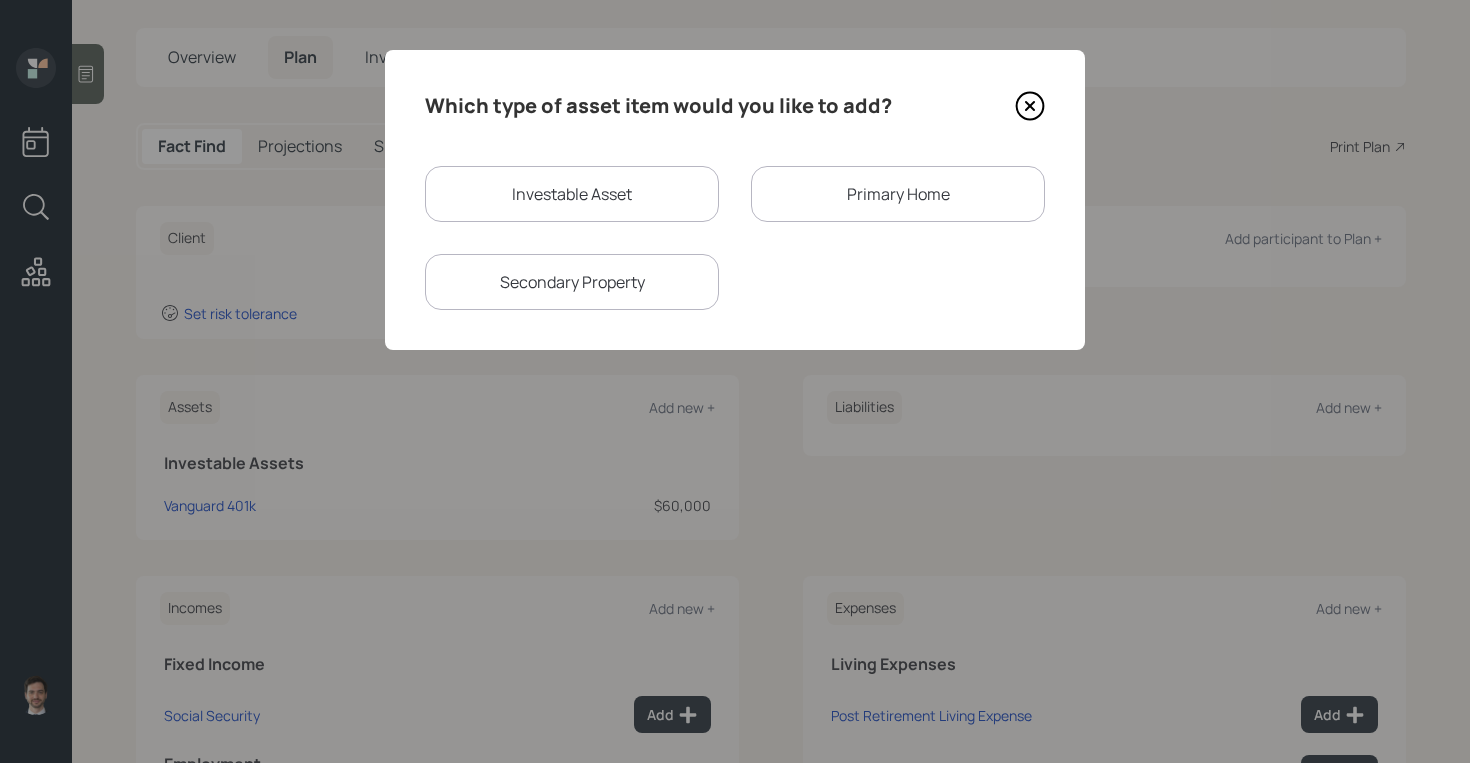 click on "Which type of asset item would you like to add? Investable Asset Primary Home Secondary Property" at bounding box center (735, 200) 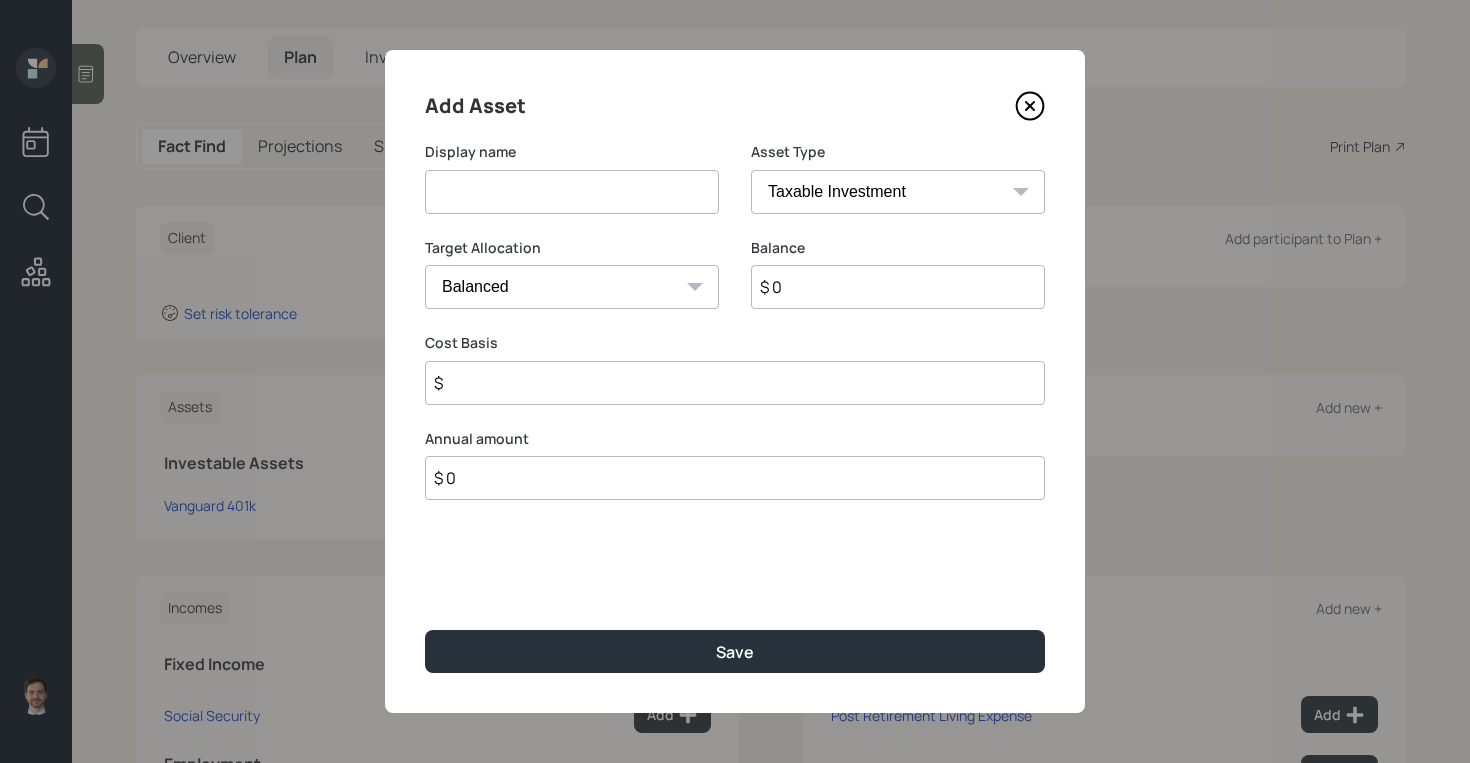 click at bounding box center (572, 192) 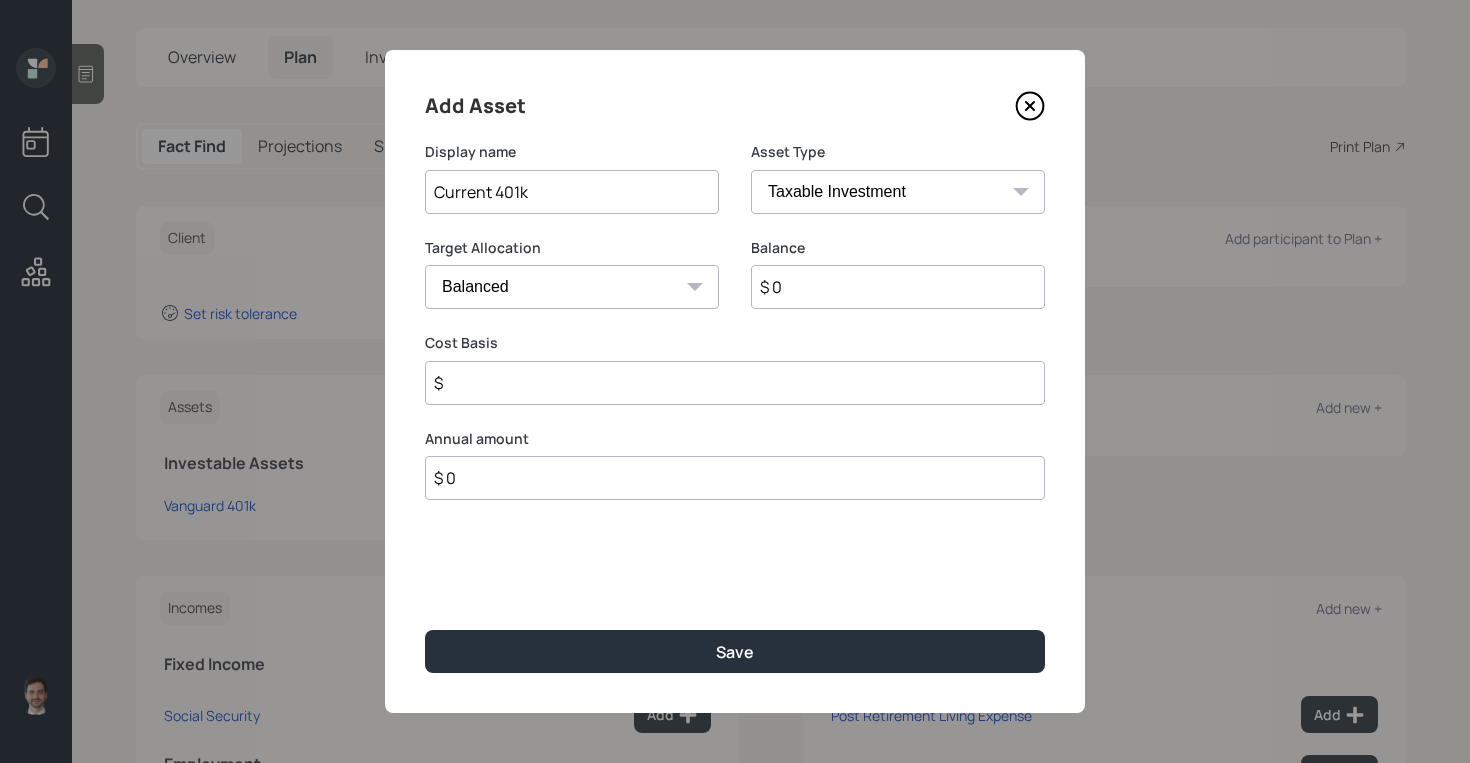 type on "Current 401k" 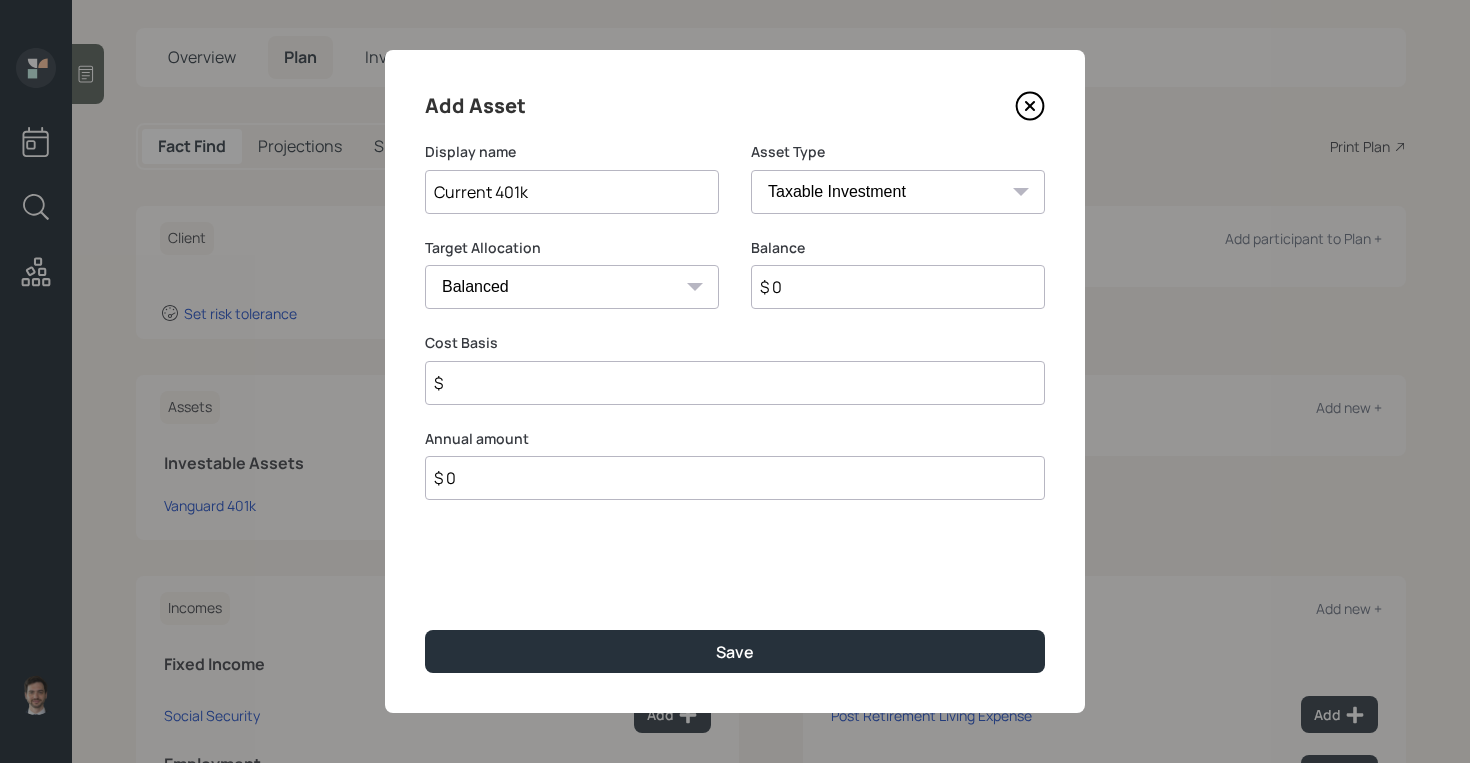 select on "company_sponsored" 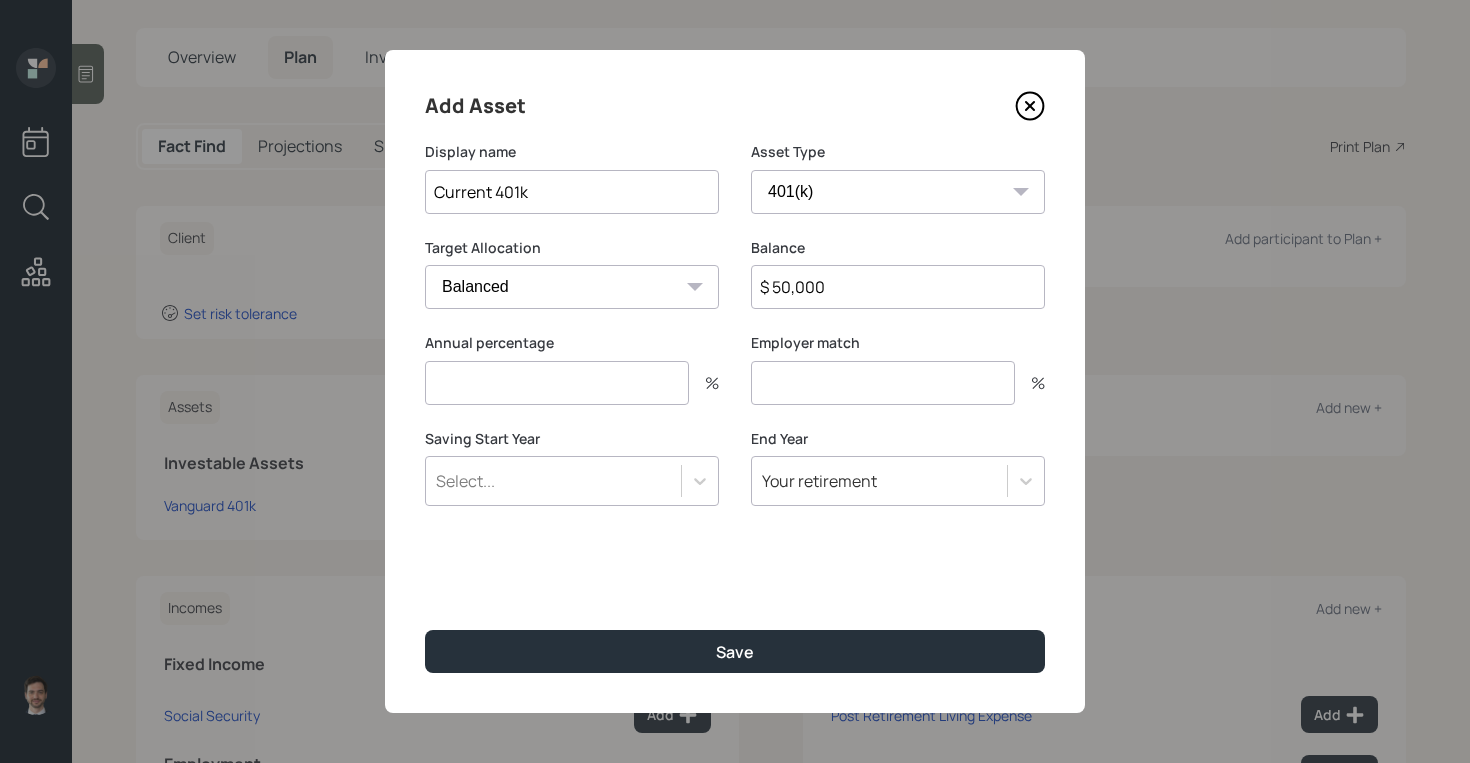 type on "$ 50,000" 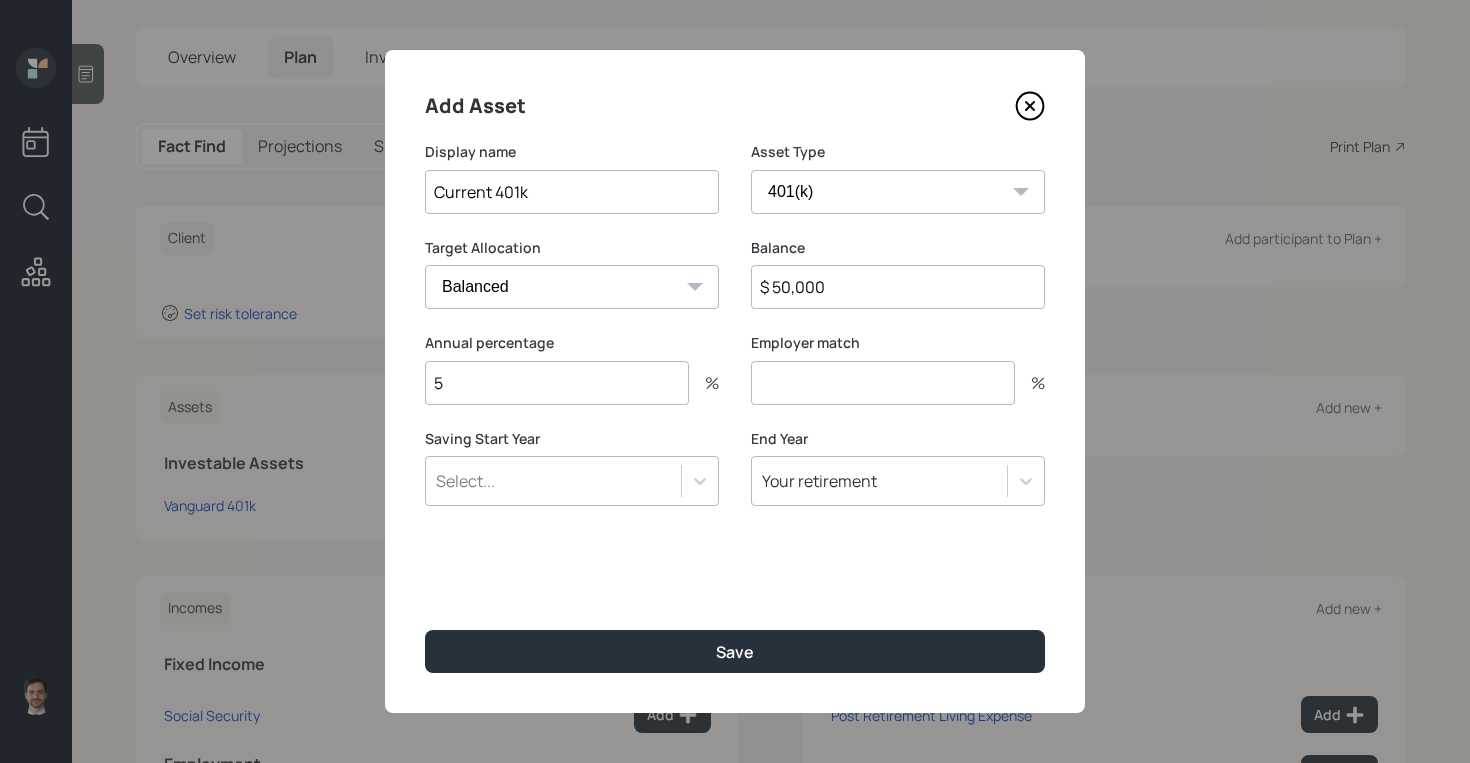type on "5" 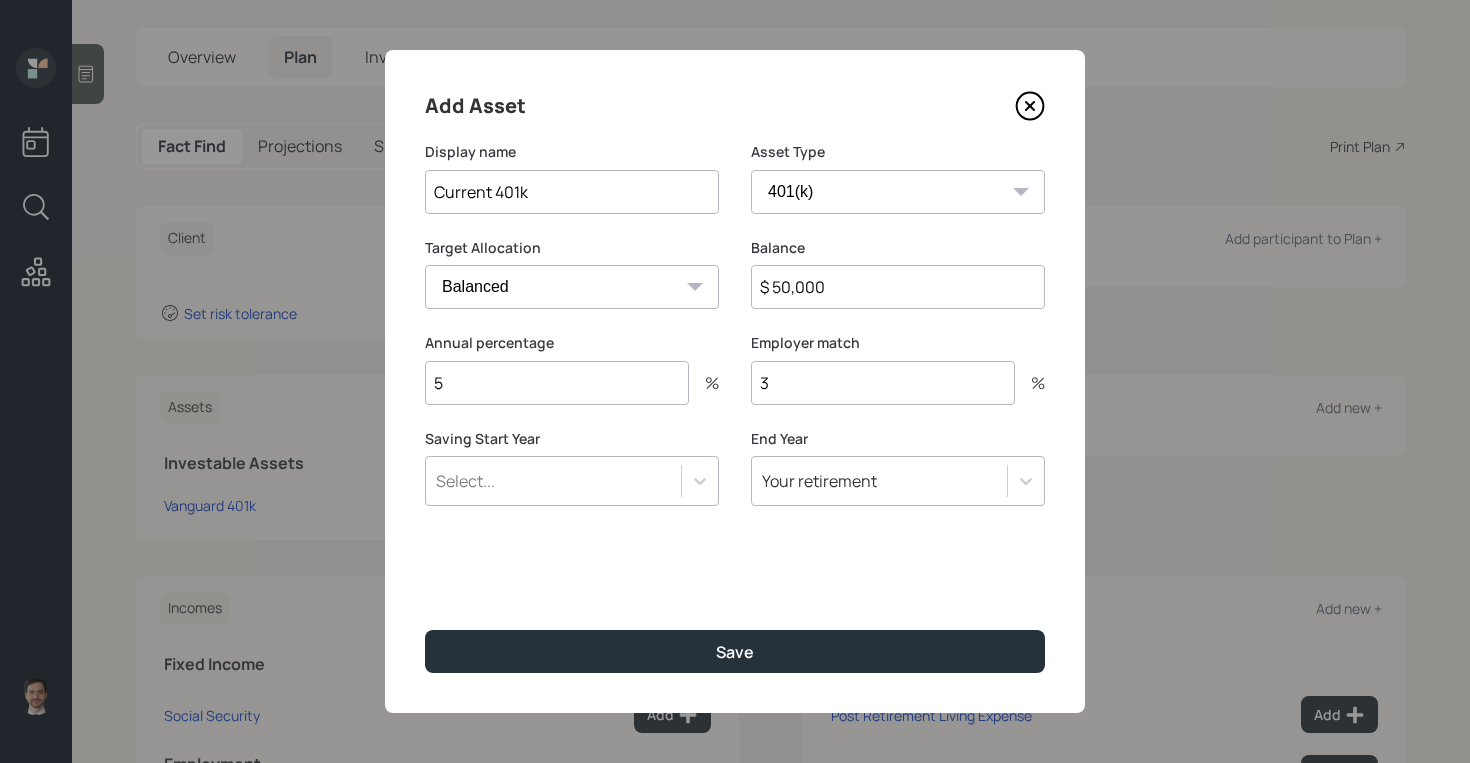 type on "3" 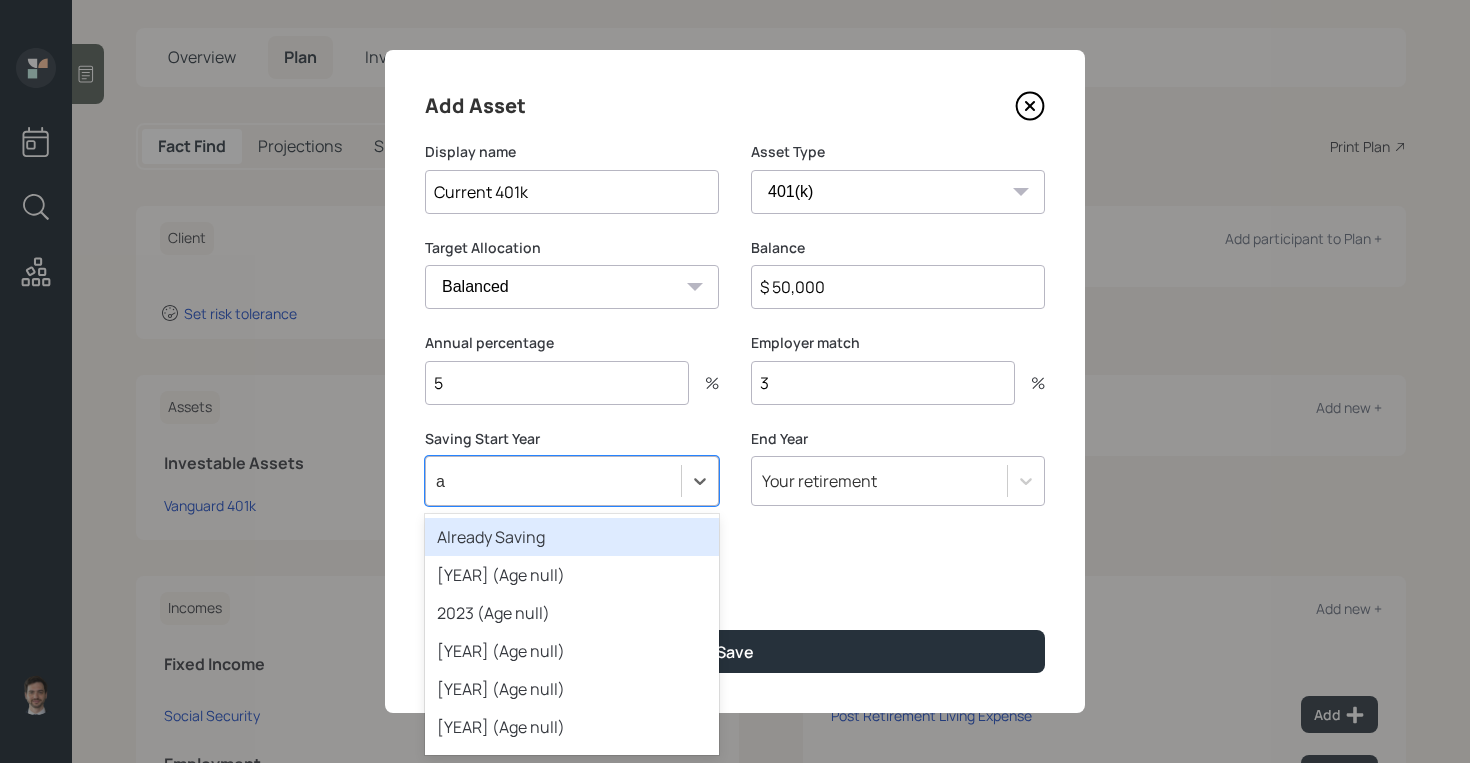 scroll, scrollTop: 0, scrollLeft: 0, axis: both 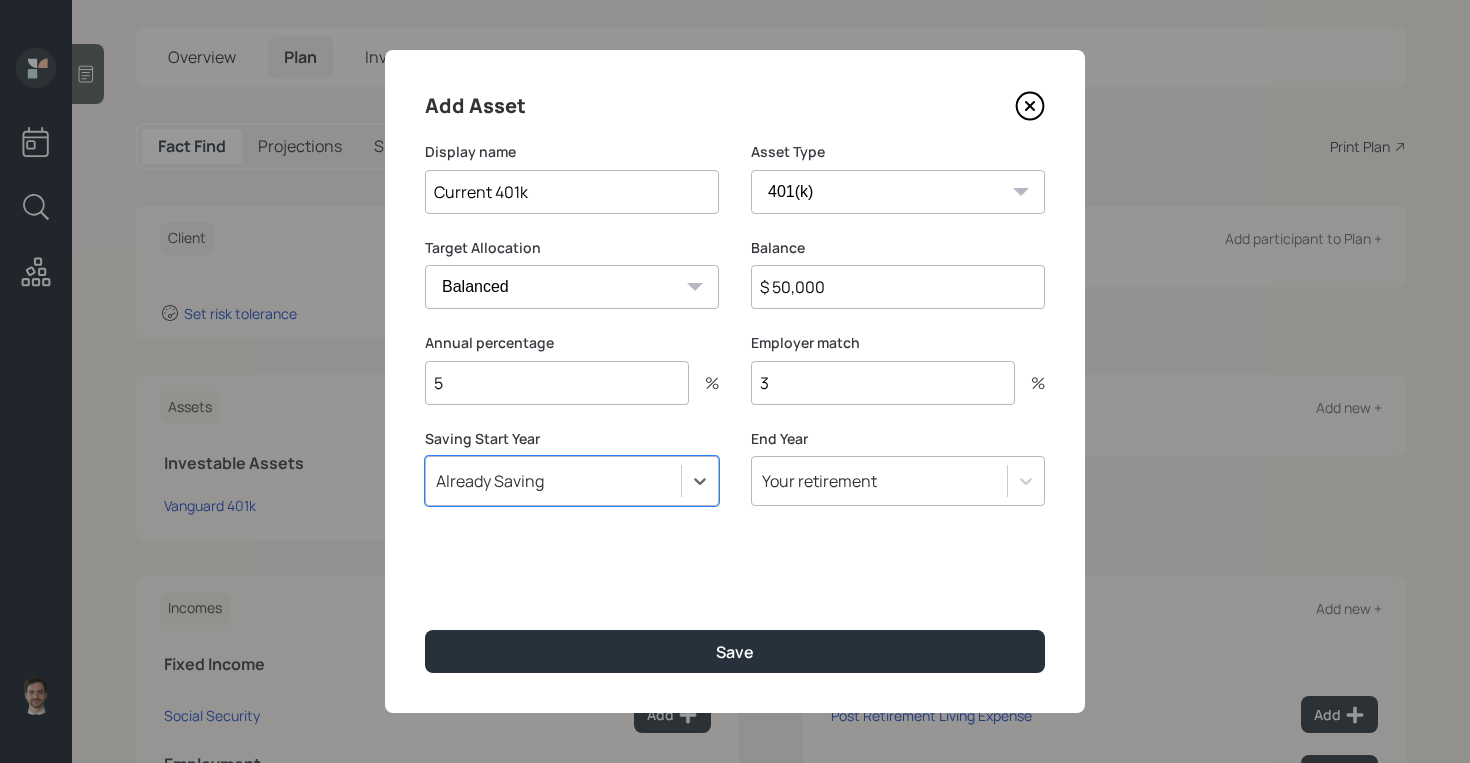 click on "Save" at bounding box center (735, 651) 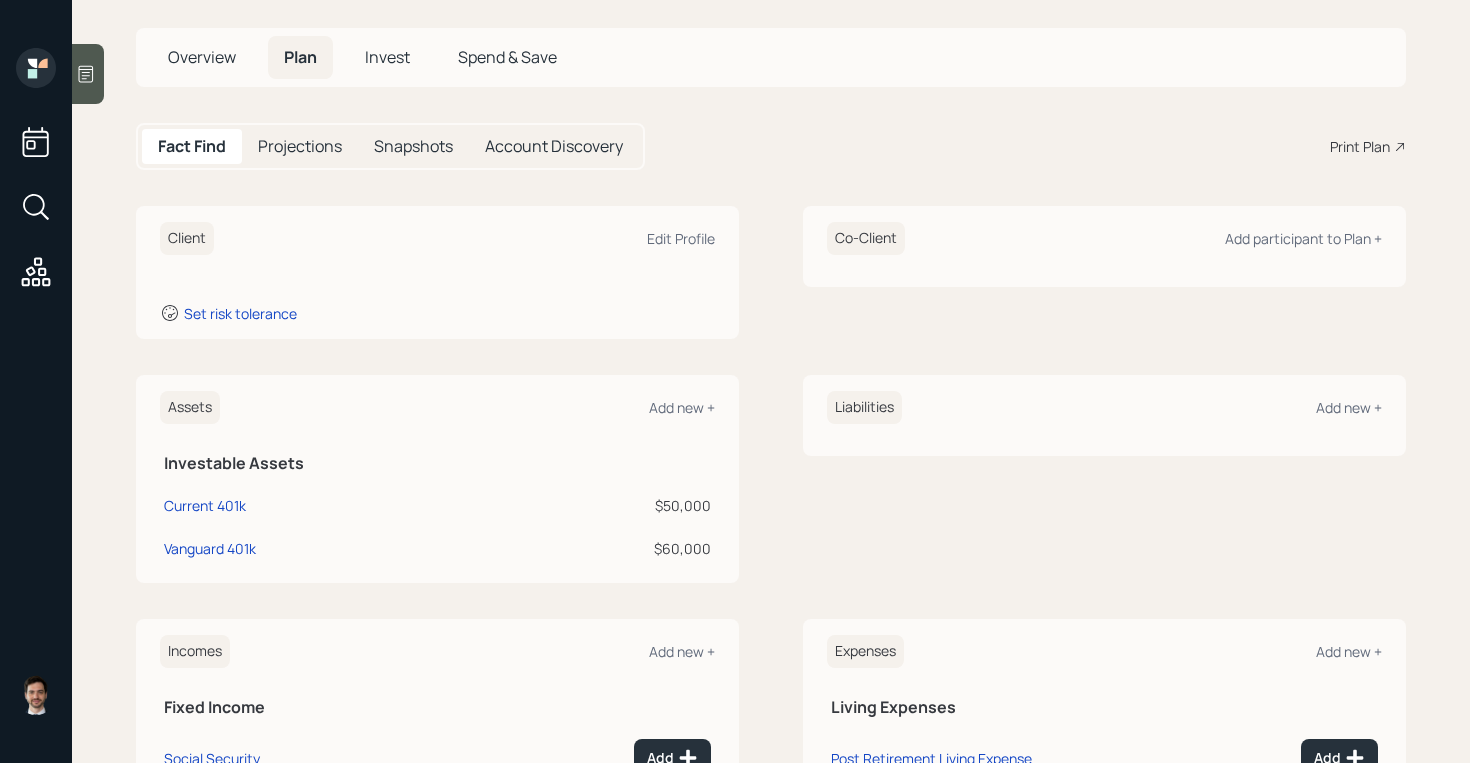 scroll, scrollTop: 340, scrollLeft: 0, axis: vertical 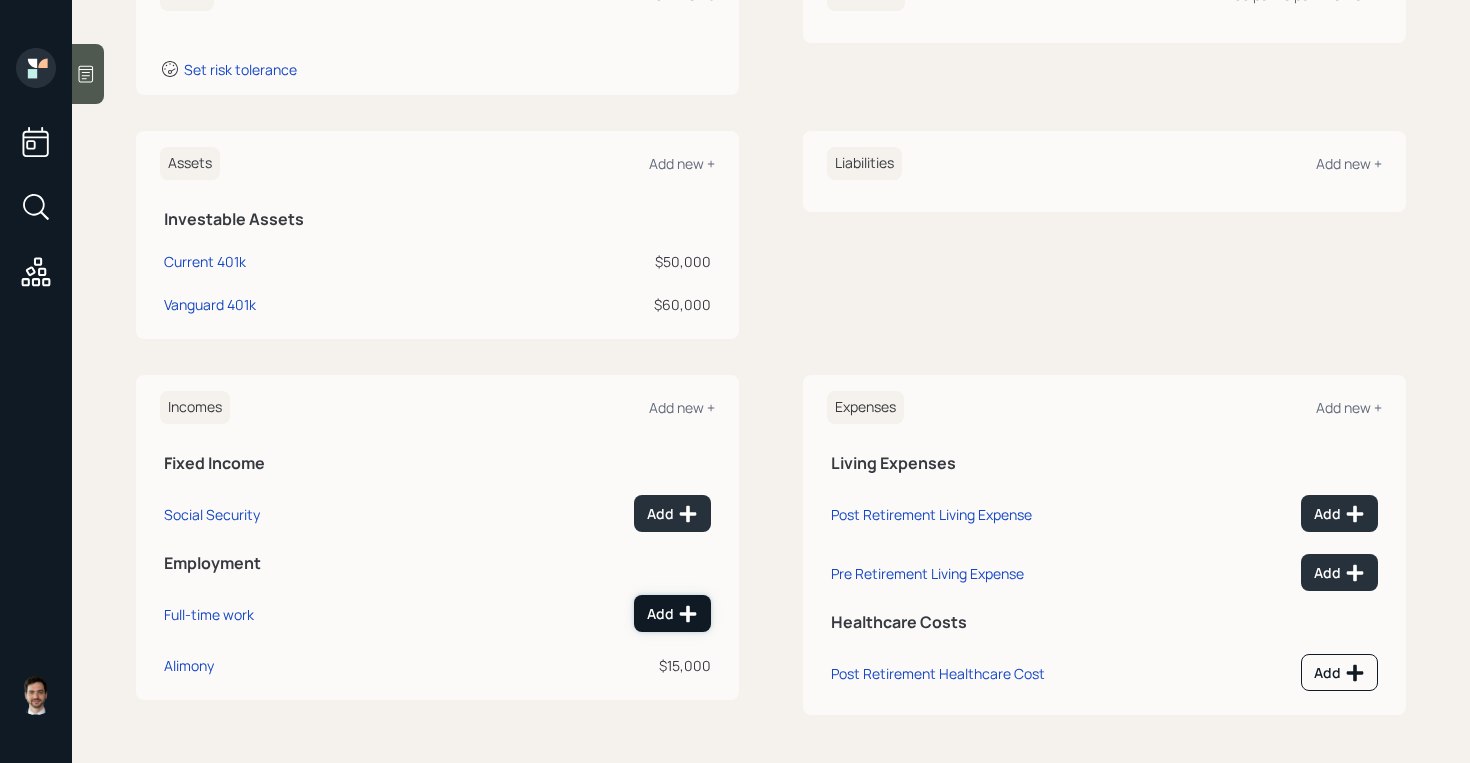 click on "Add" at bounding box center [672, 513] 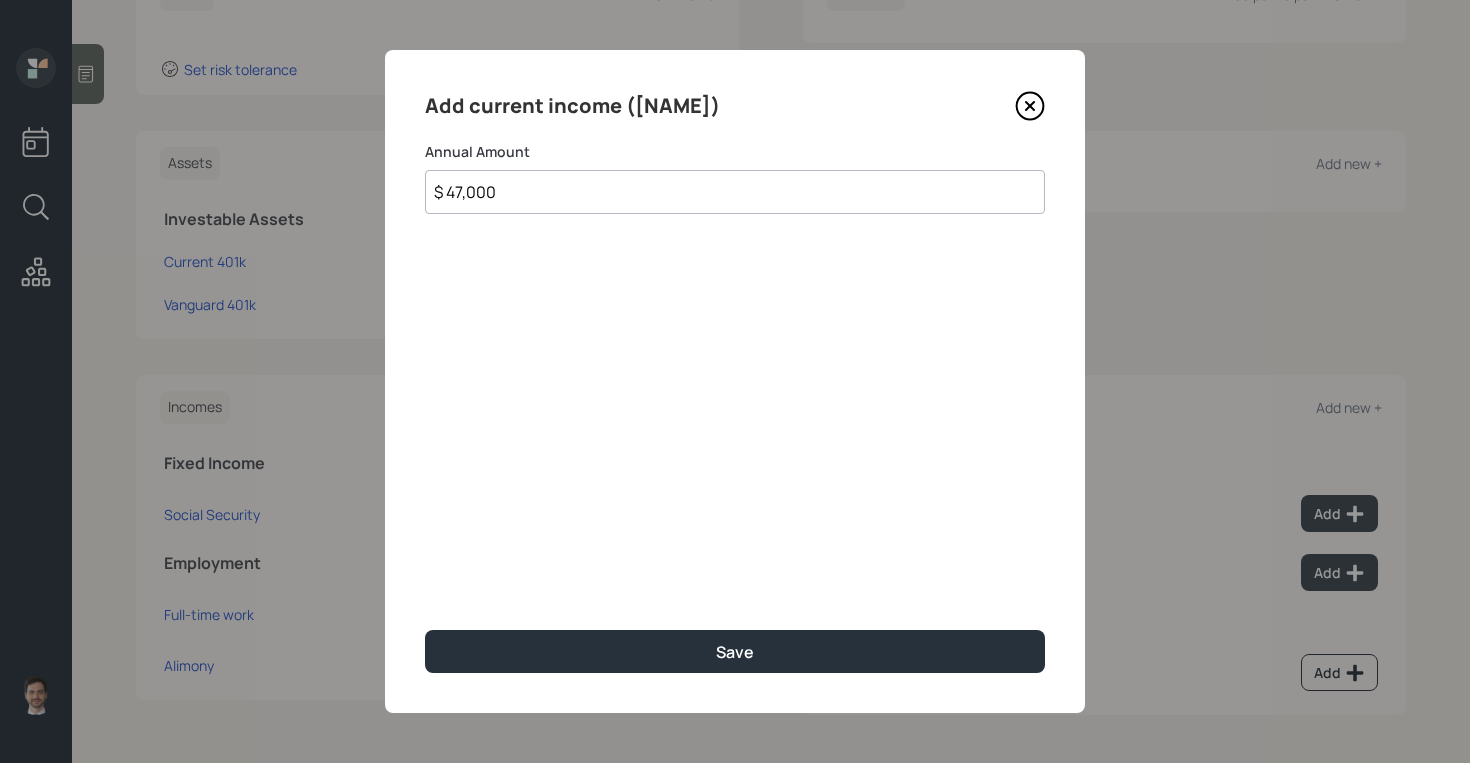 type on "$ 47,000" 